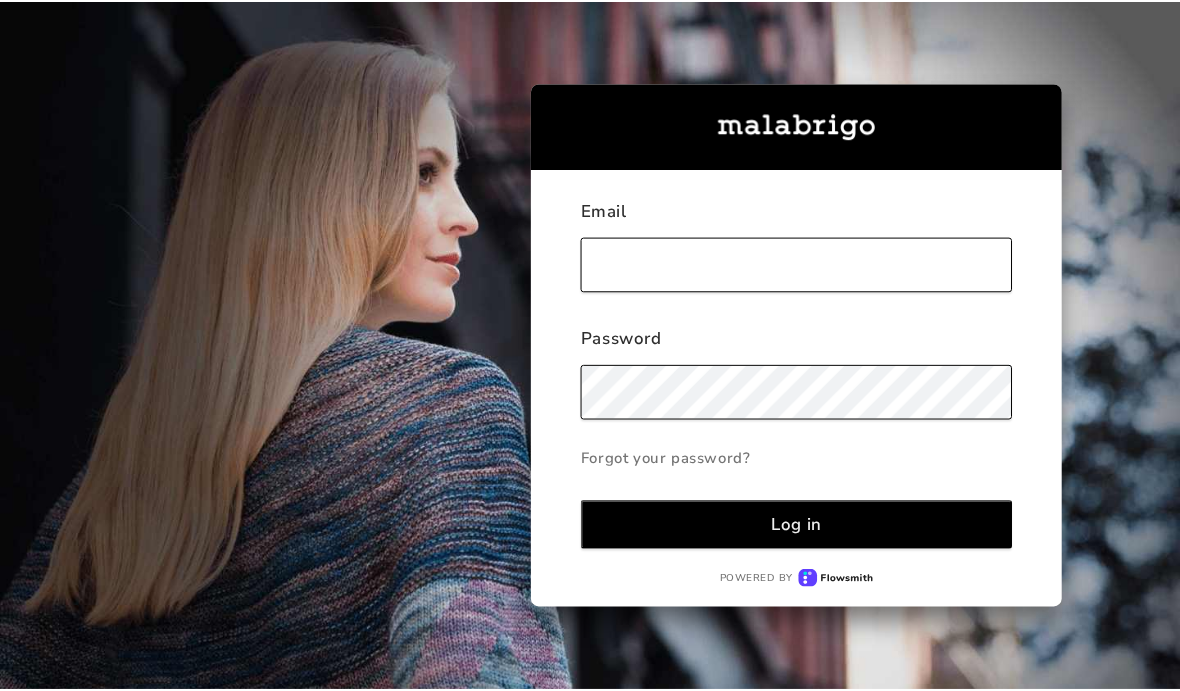 scroll, scrollTop: 0, scrollLeft: 0, axis: both 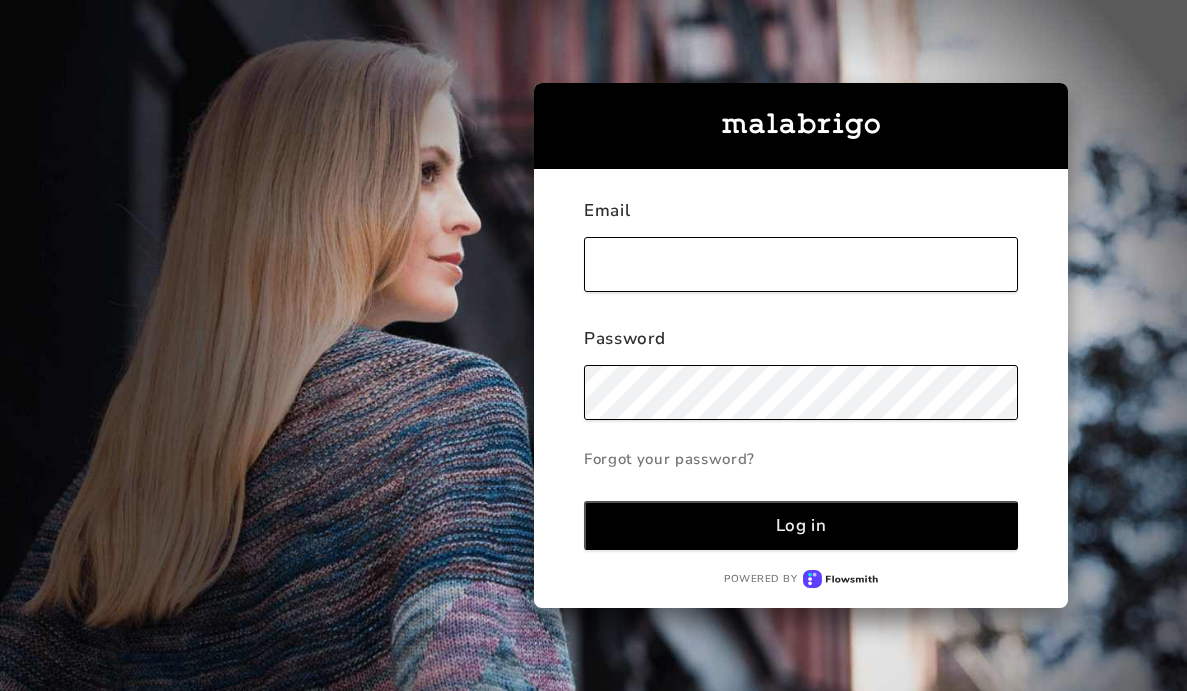 type on "[EMAIL_ADDRESS][DOMAIN_NAME]" 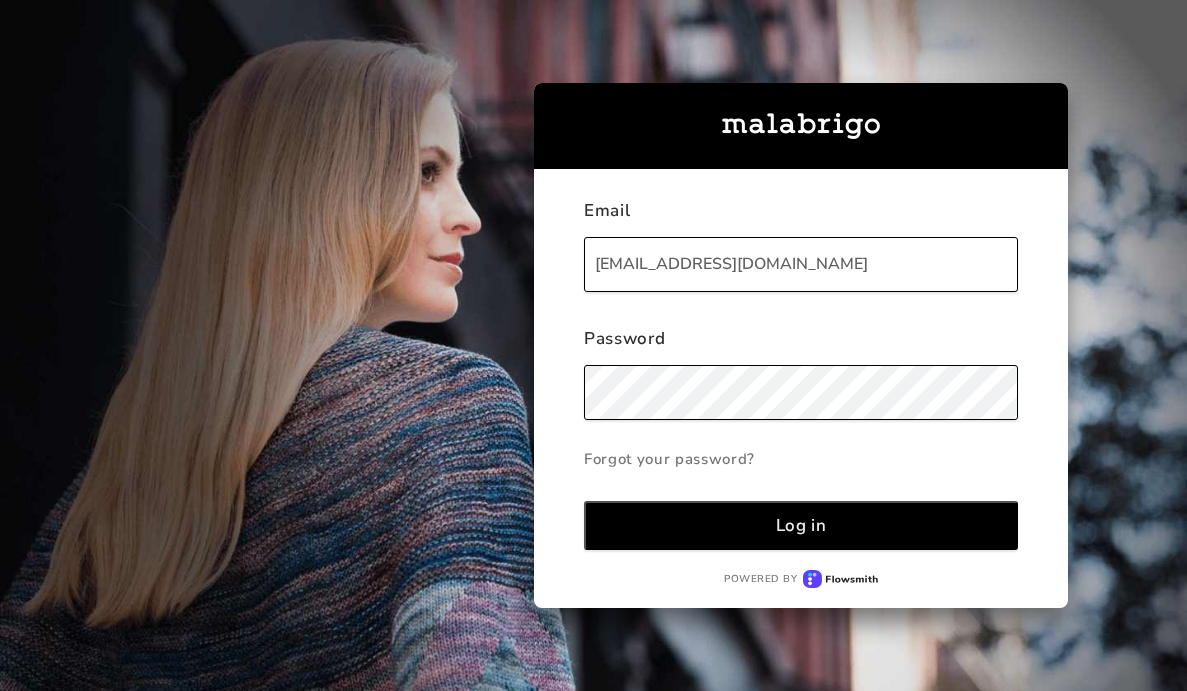 click on "Log in" at bounding box center [801, 525] 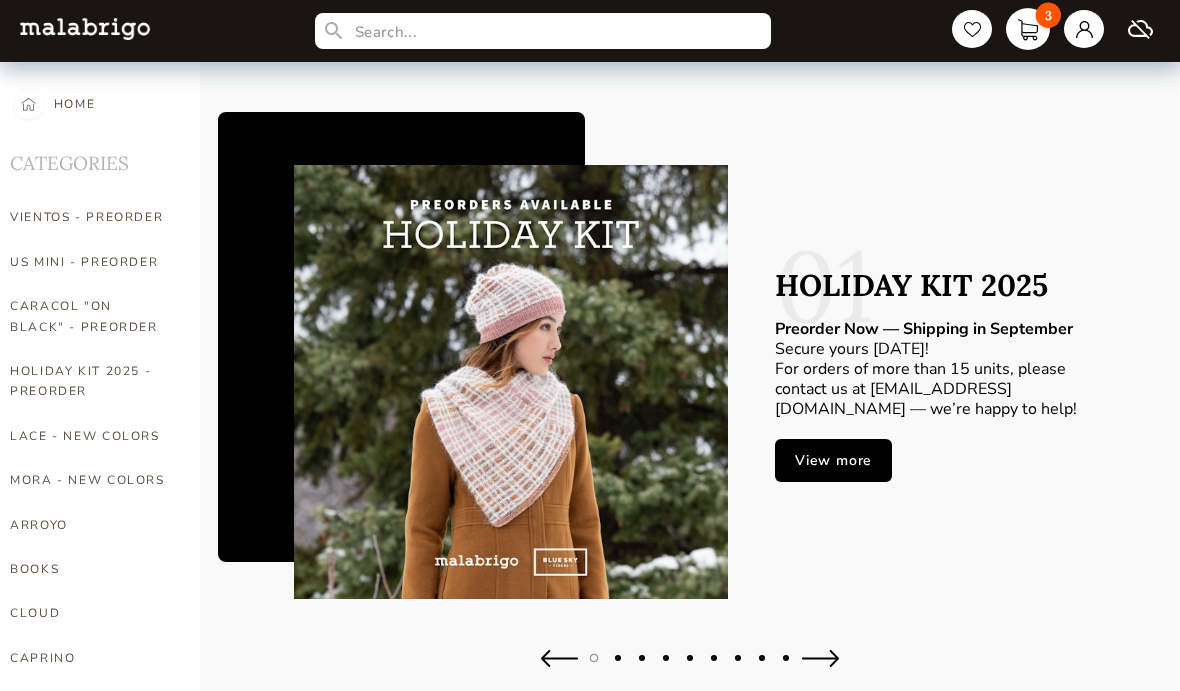 click on "3" at bounding box center [1028, 29] 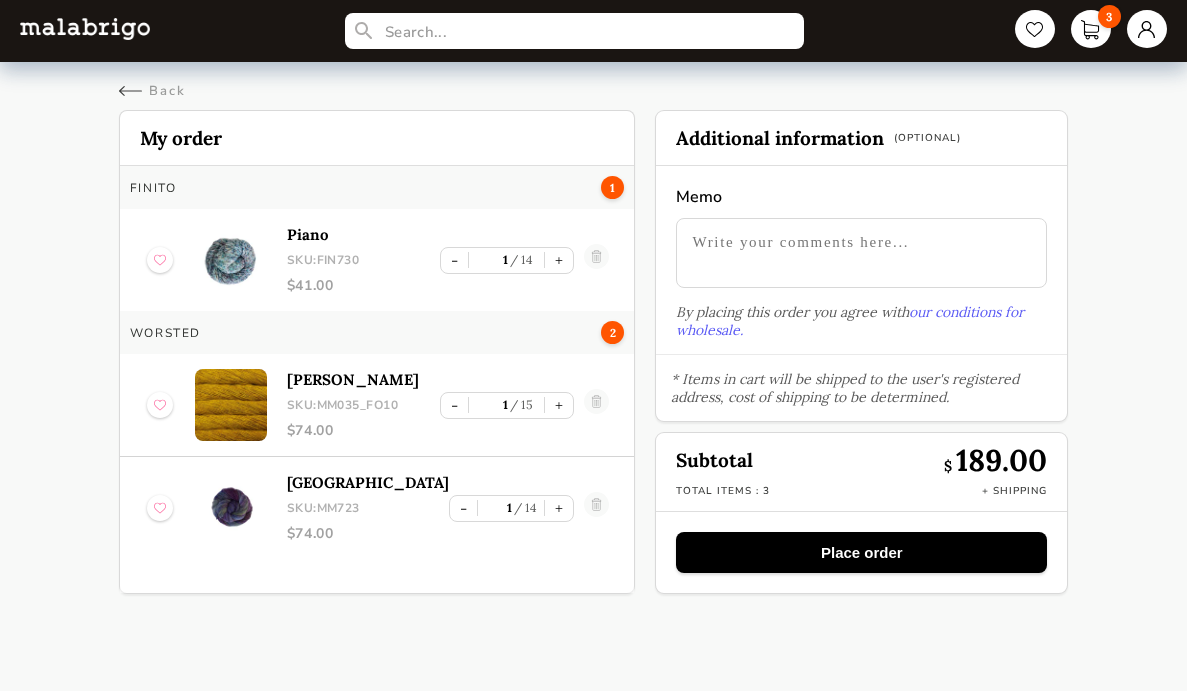 click at bounding box center (231, 260) 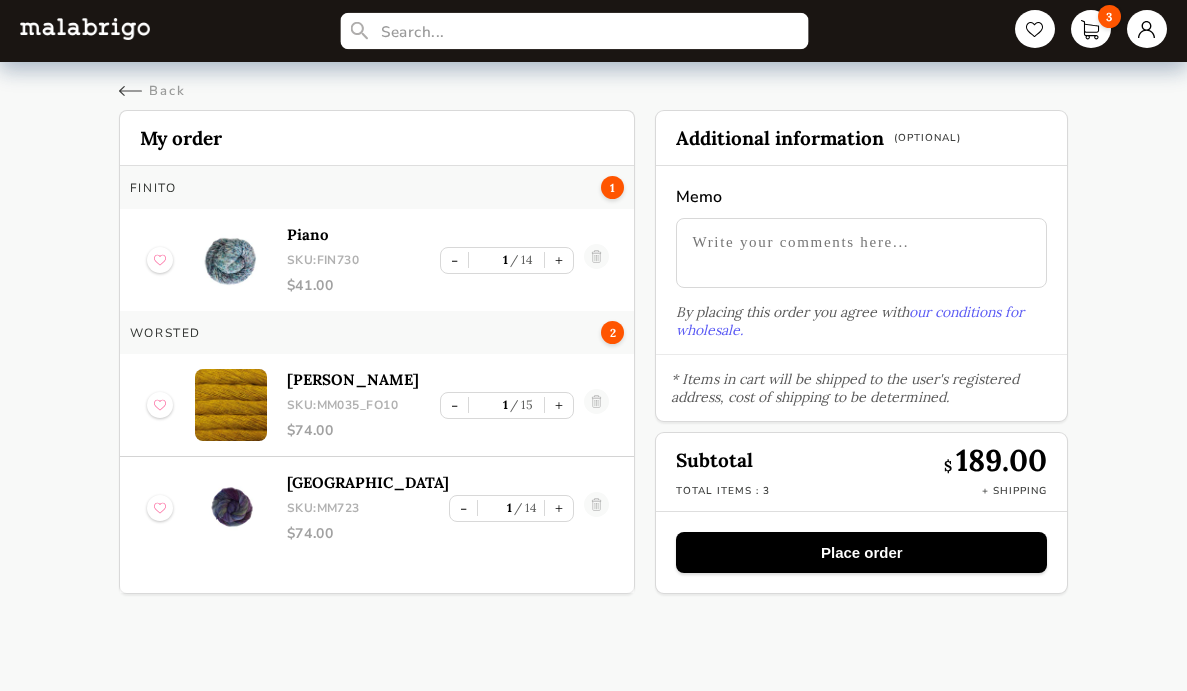 click at bounding box center (575, 31) 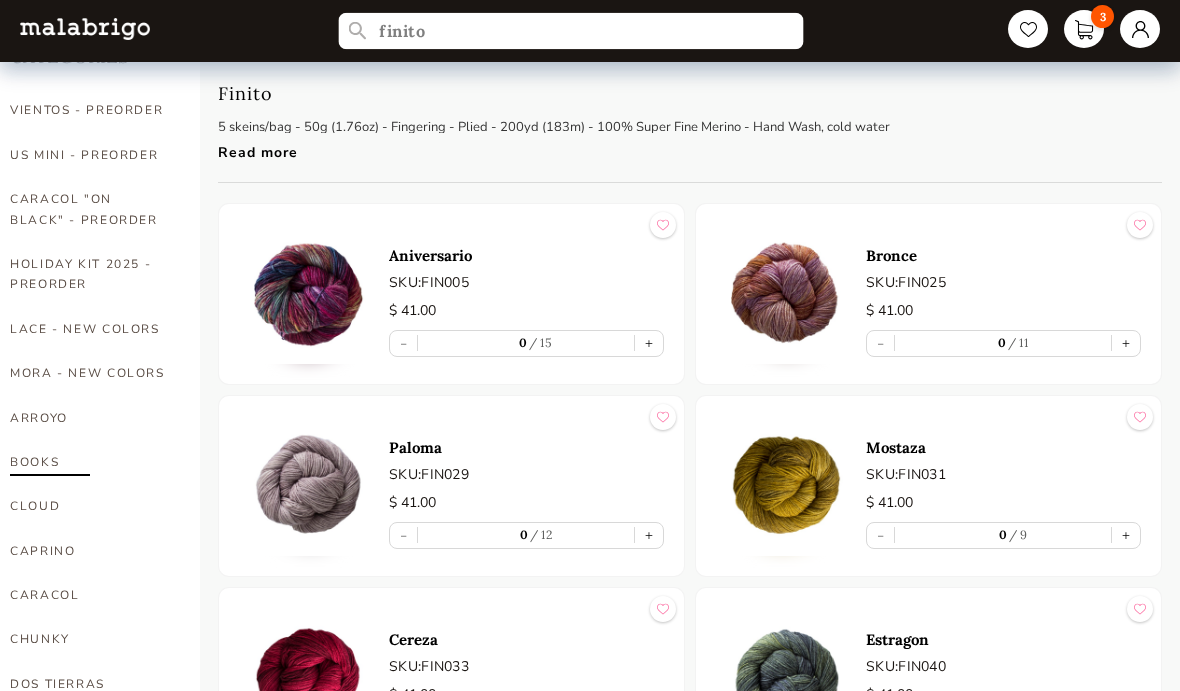 scroll, scrollTop: 108, scrollLeft: 0, axis: vertical 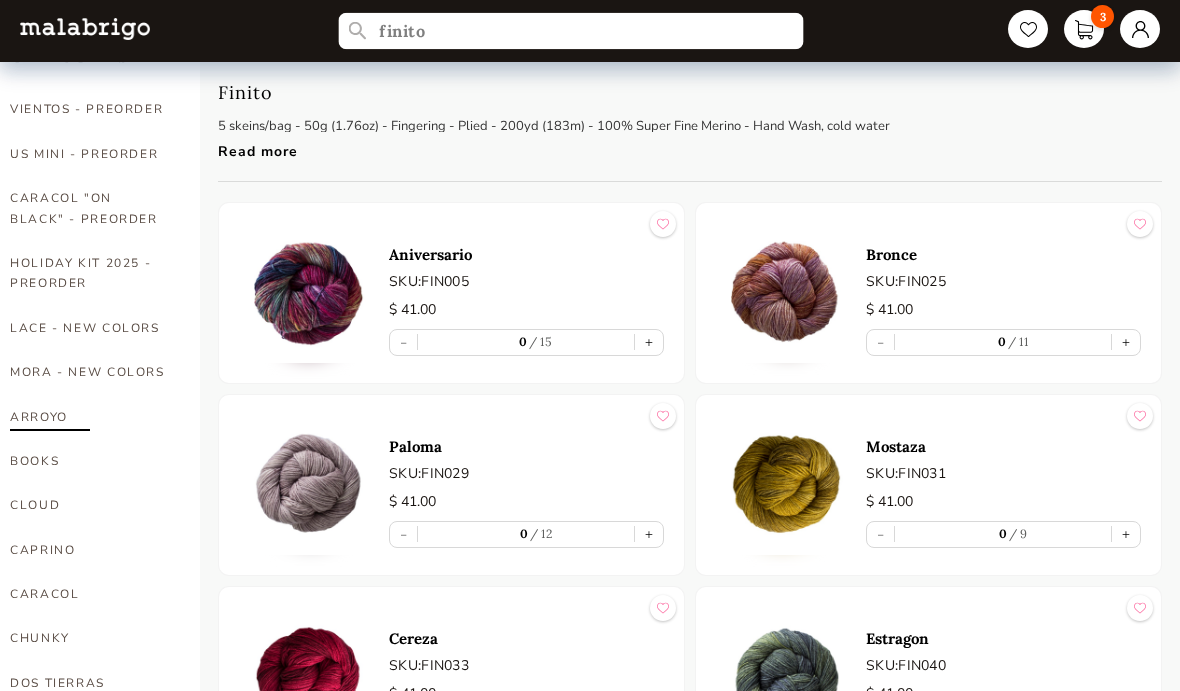 type on "finito" 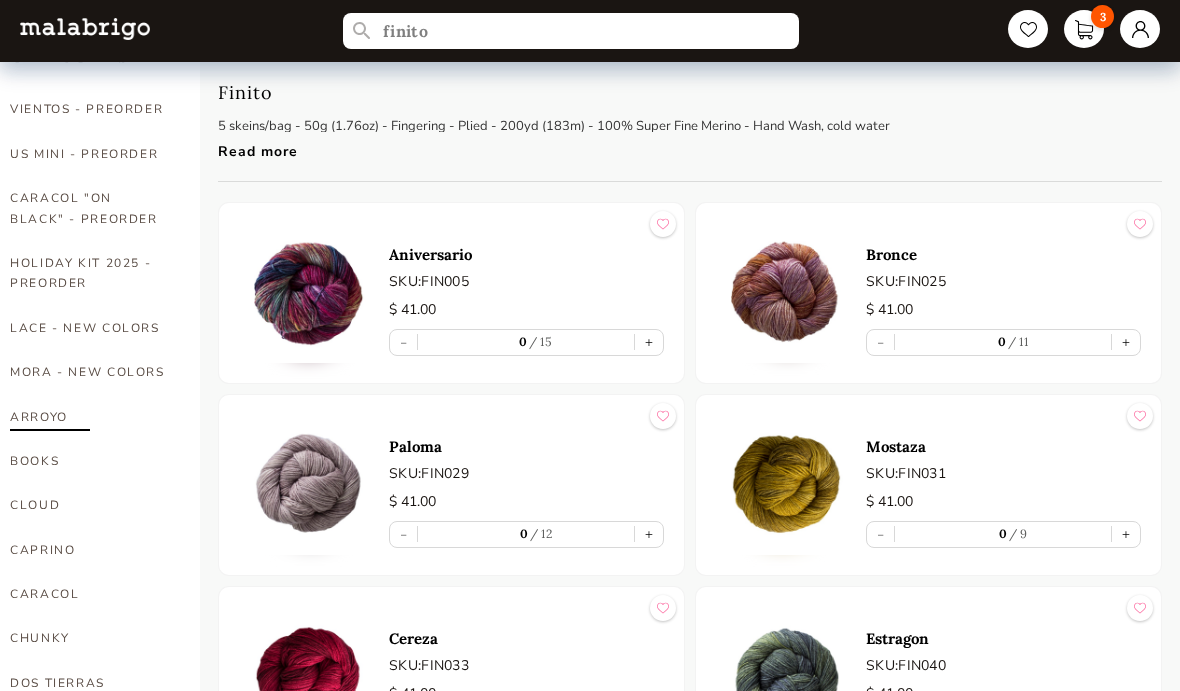 click on "ARROYO" at bounding box center [90, 417] 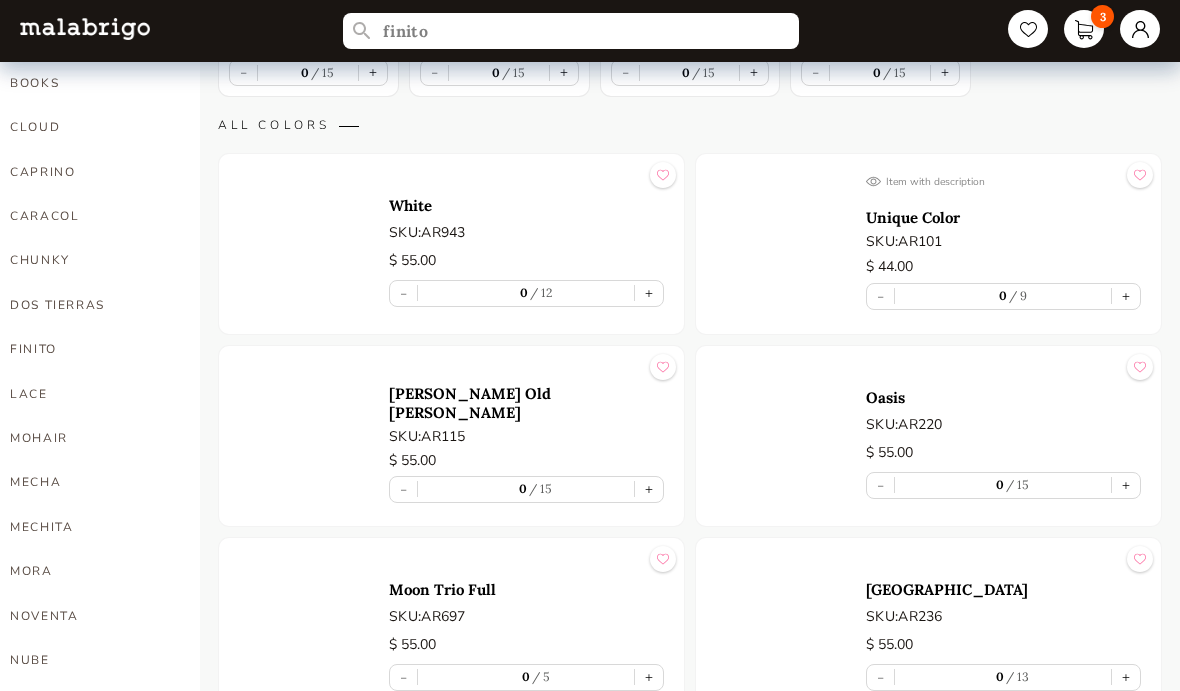 scroll, scrollTop: 487, scrollLeft: 0, axis: vertical 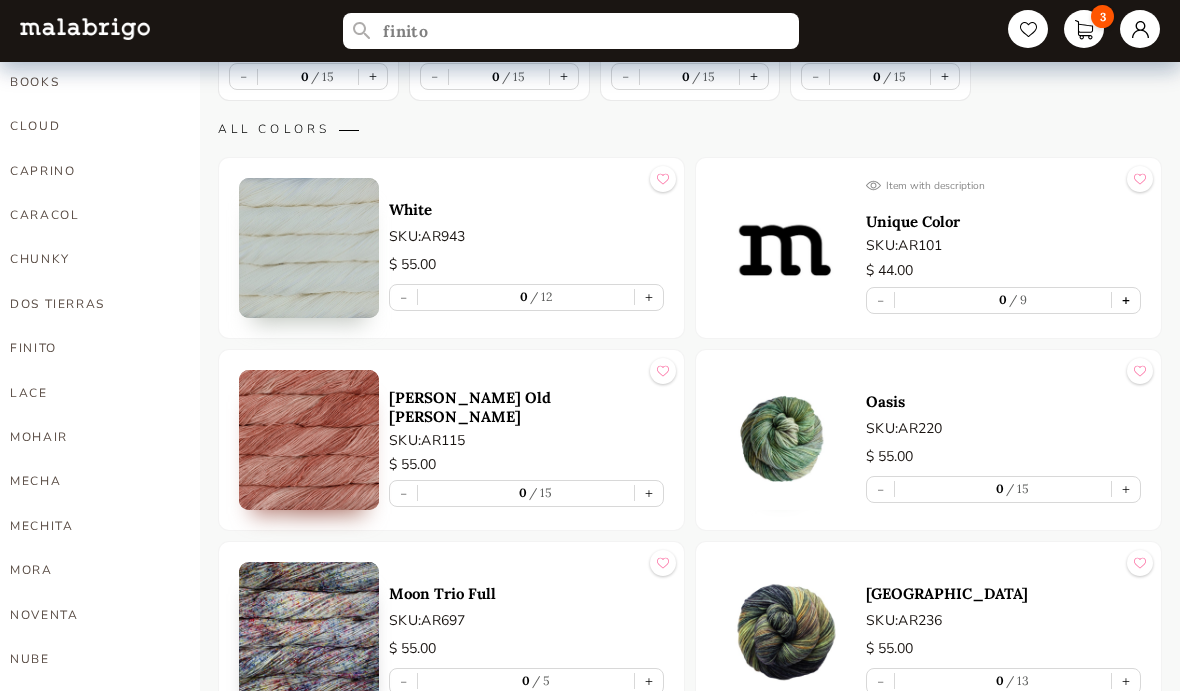 click on "+" at bounding box center (1126, 300) 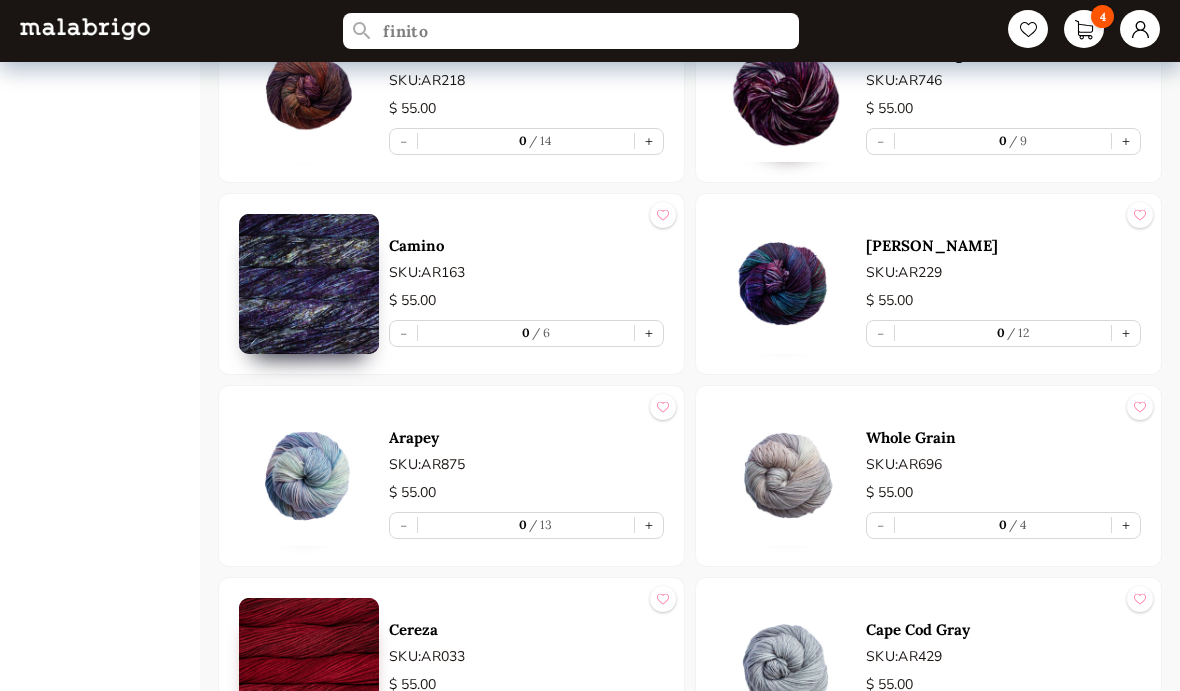 scroll, scrollTop: 1988, scrollLeft: 0, axis: vertical 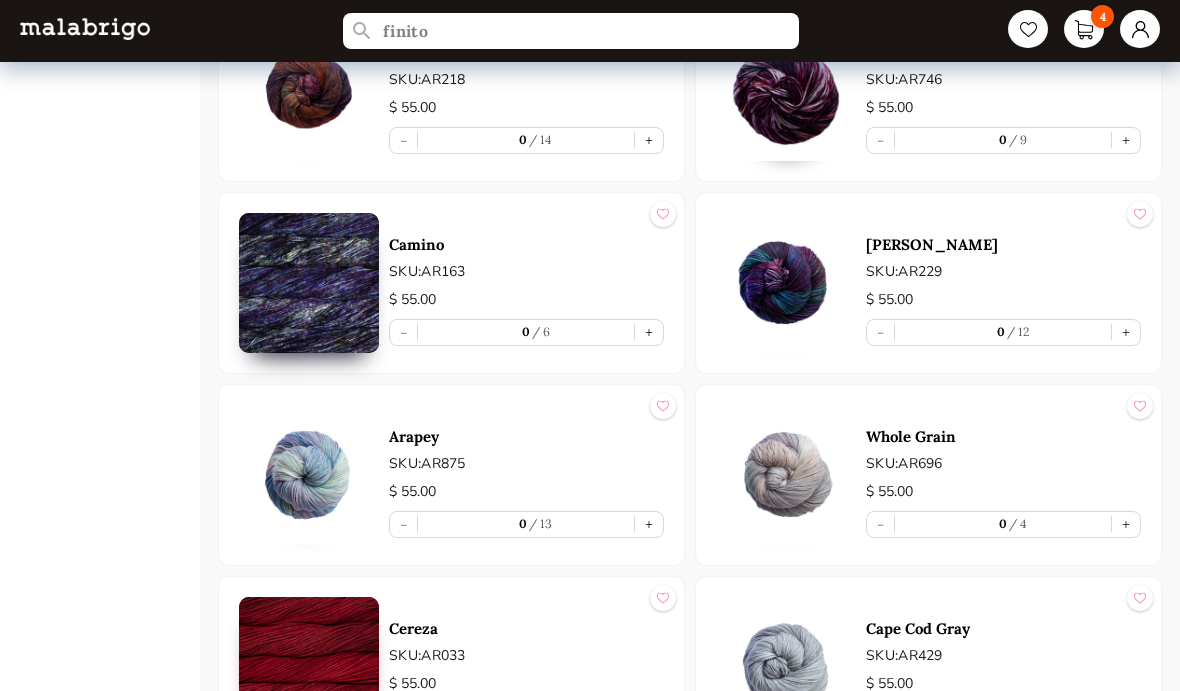 click on "4" at bounding box center (1084, 31) 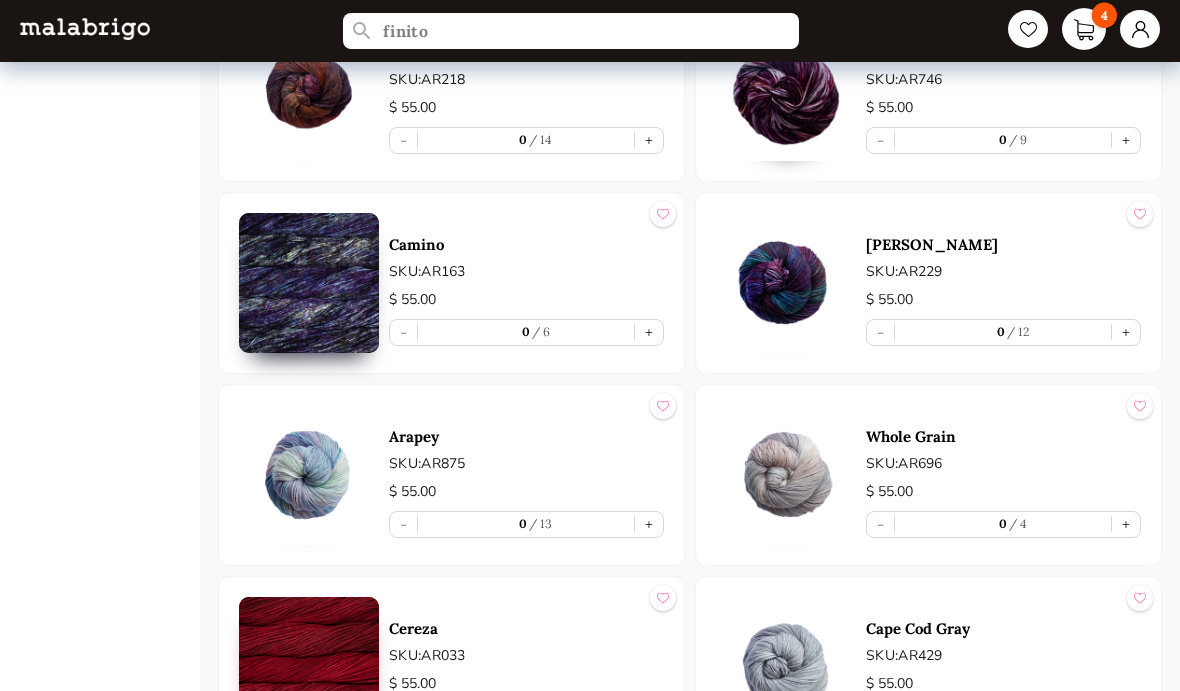 click on "4" at bounding box center [1084, 29] 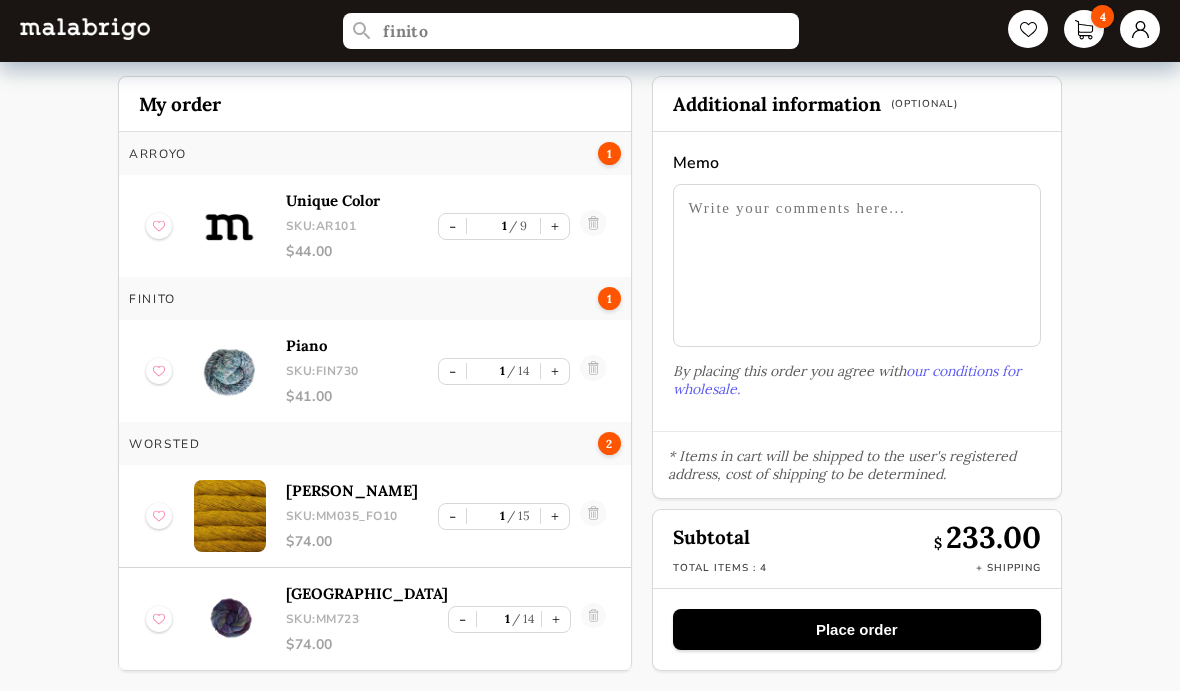 scroll, scrollTop: 34, scrollLeft: 0, axis: vertical 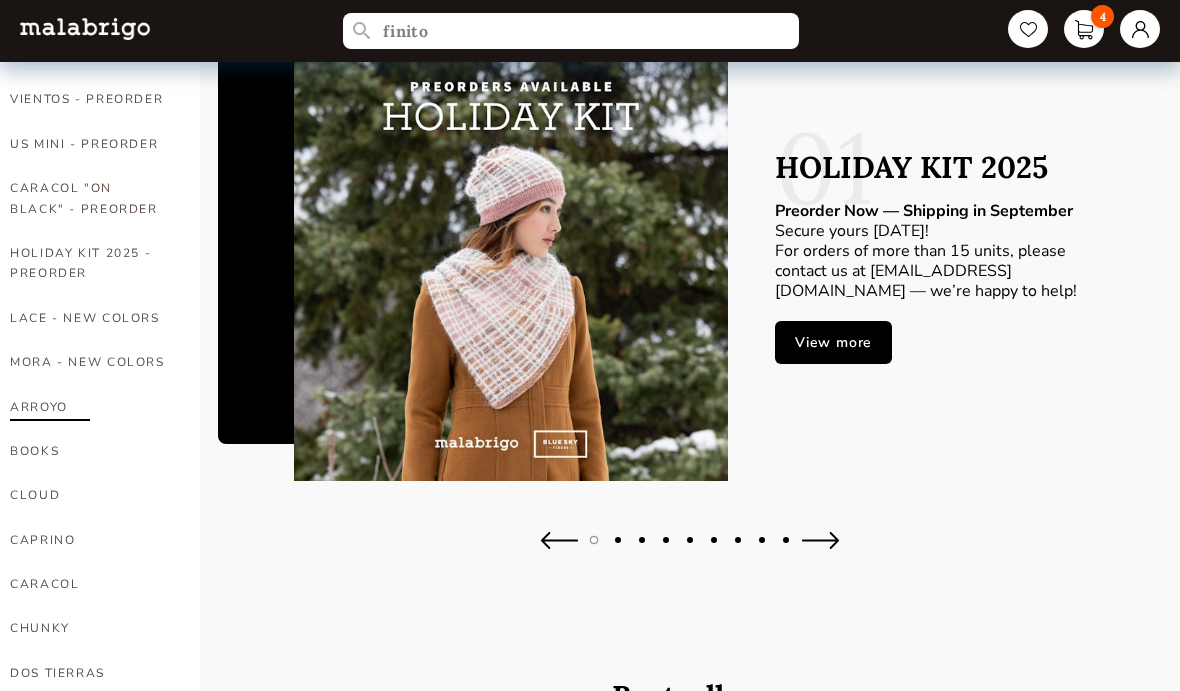 click on "ARROYO" at bounding box center [90, 407] 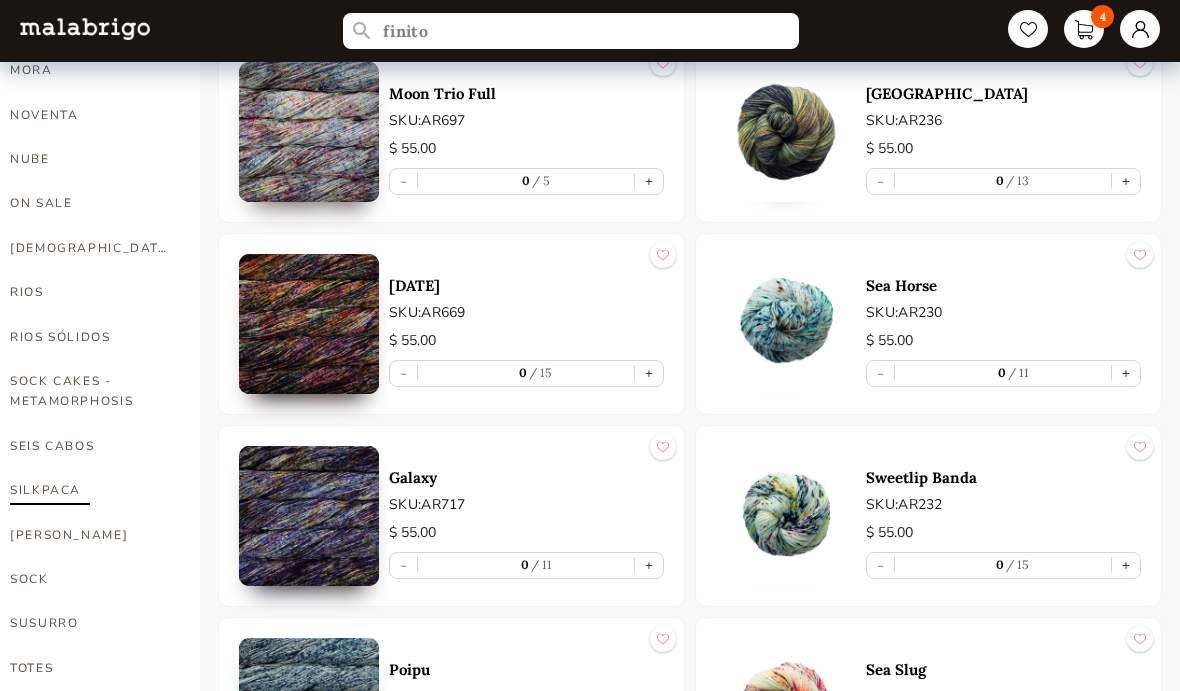 scroll, scrollTop: 977, scrollLeft: 0, axis: vertical 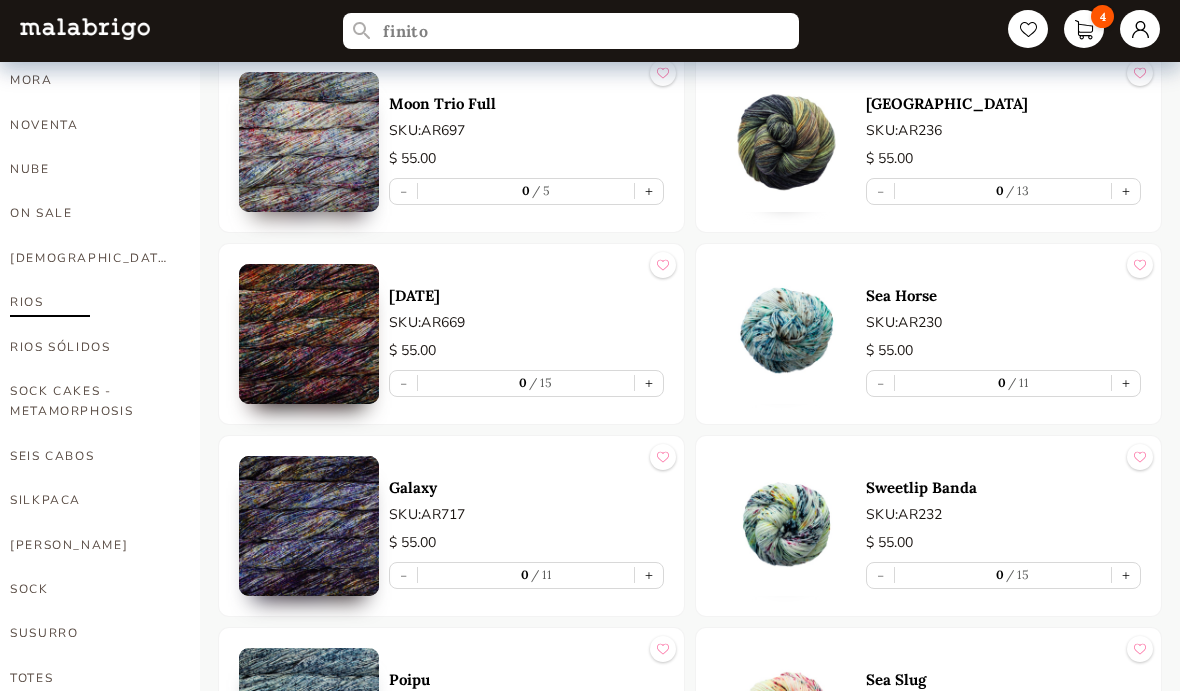 click on "RIOS" at bounding box center (90, 302) 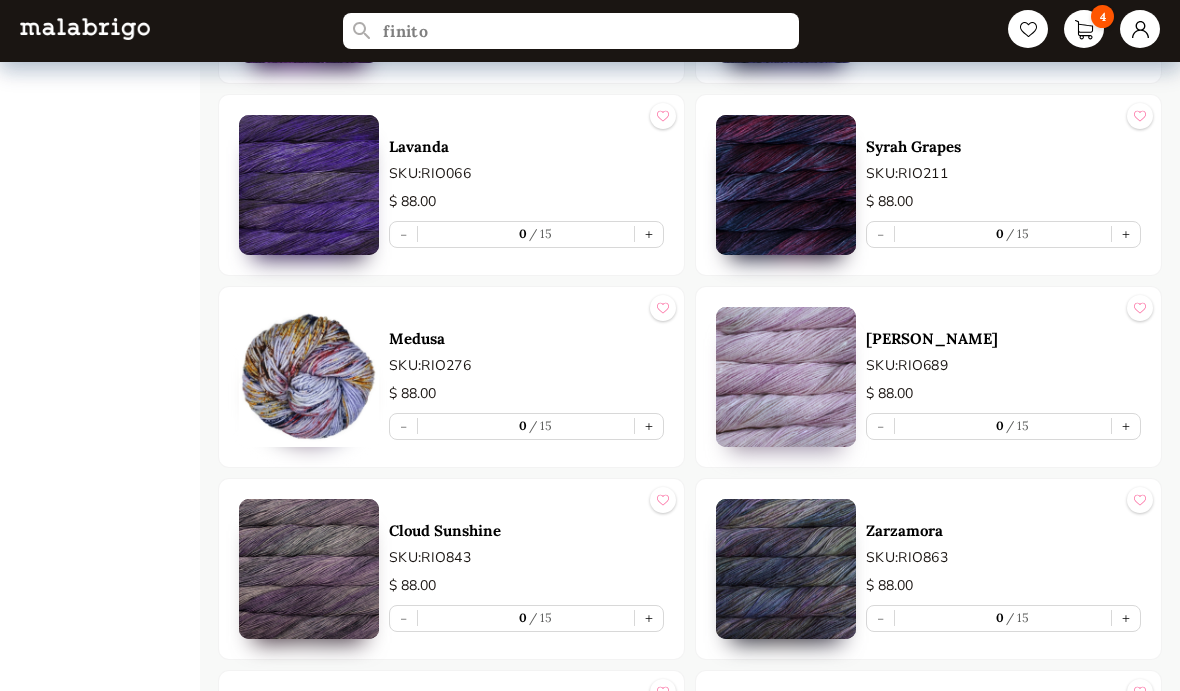 scroll, scrollTop: 3068, scrollLeft: 0, axis: vertical 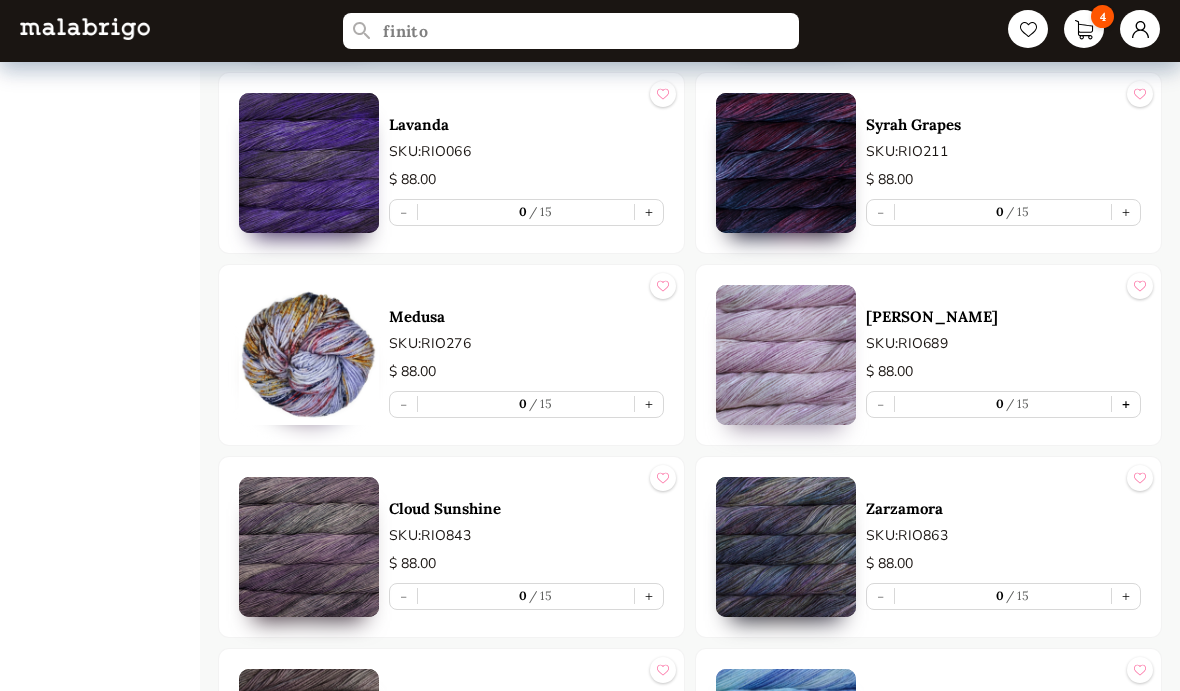 click on "+" at bounding box center (1126, 404) 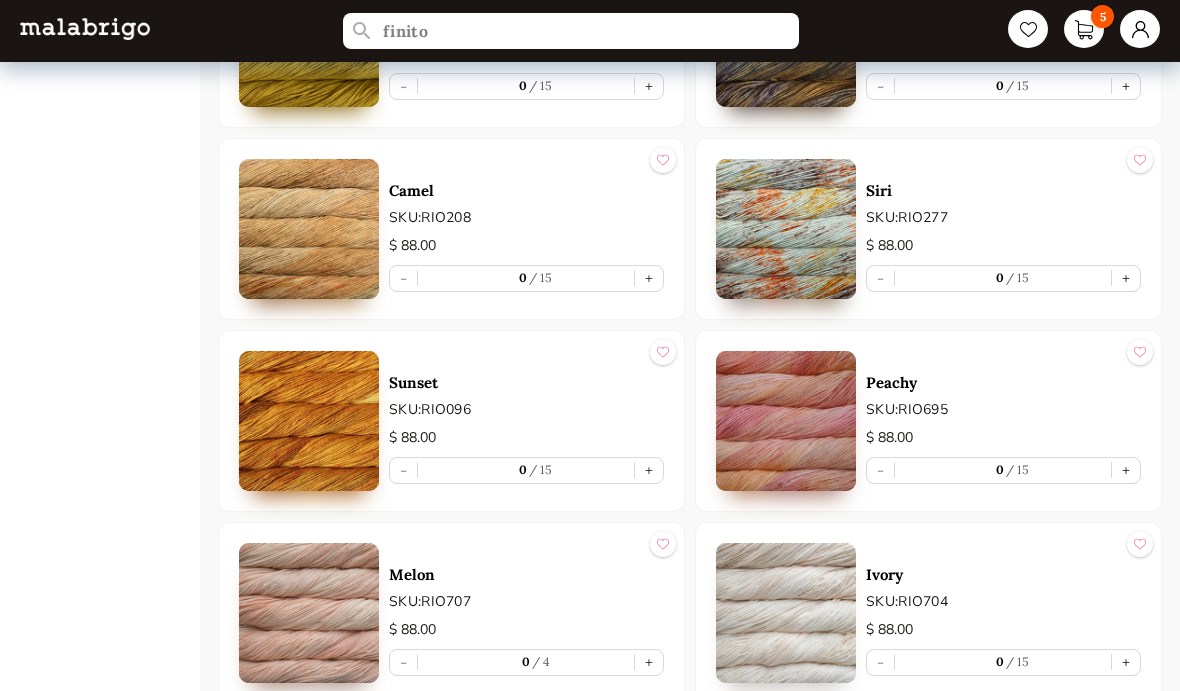 scroll, scrollTop: 6453, scrollLeft: 0, axis: vertical 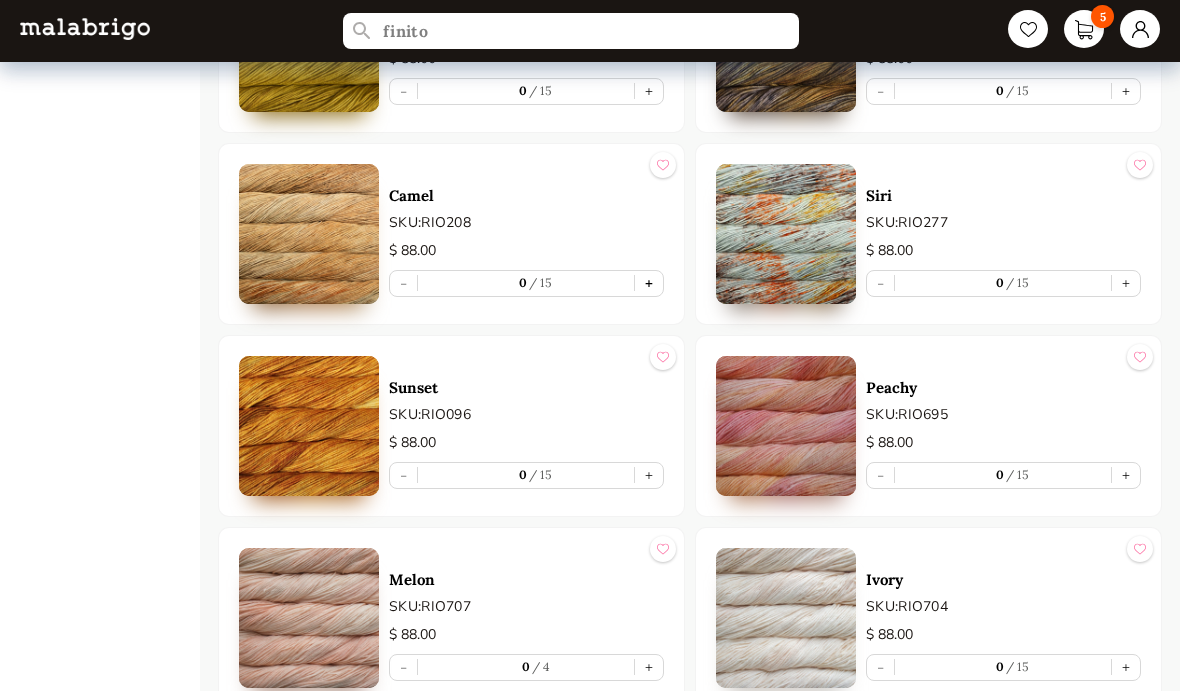 click on "+" at bounding box center (649, 283) 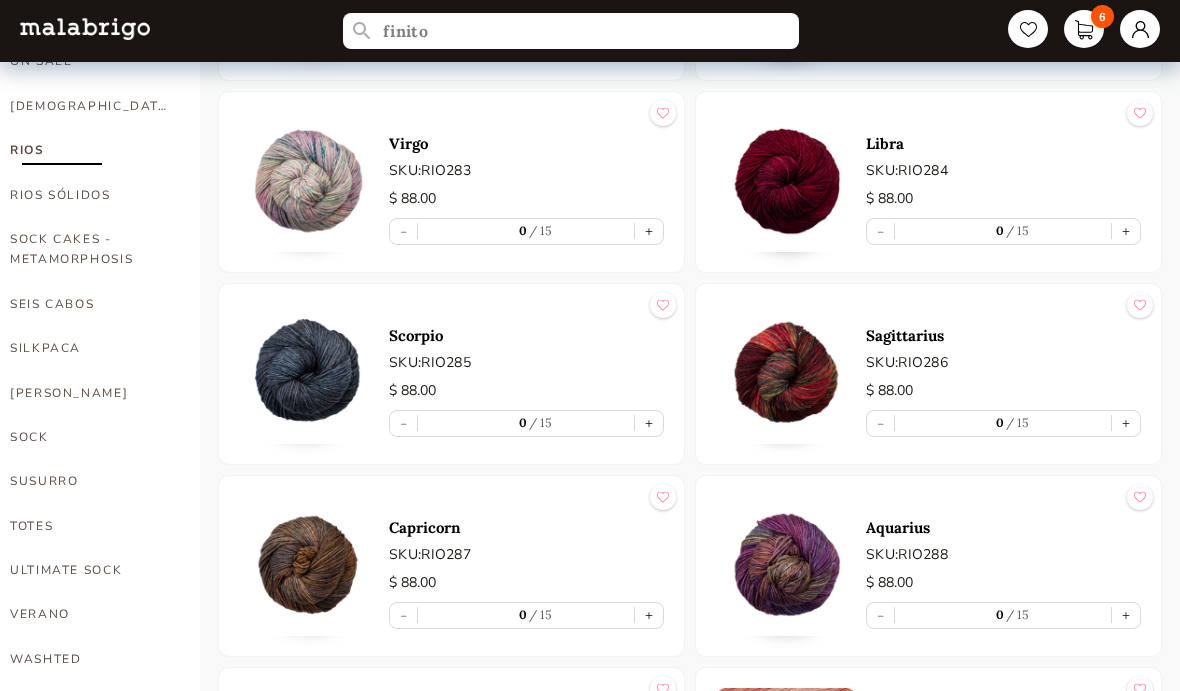 scroll, scrollTop: 1131, scrollLeft: 0, axis: vertical 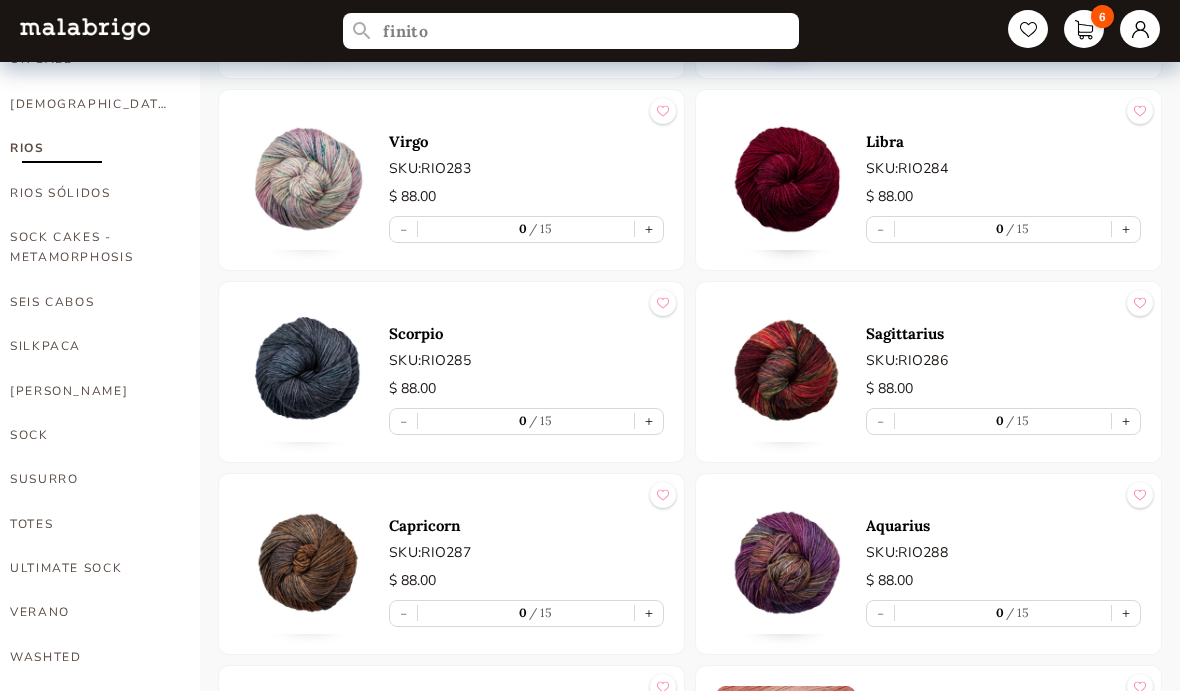 click at bounding box center (309, 564) 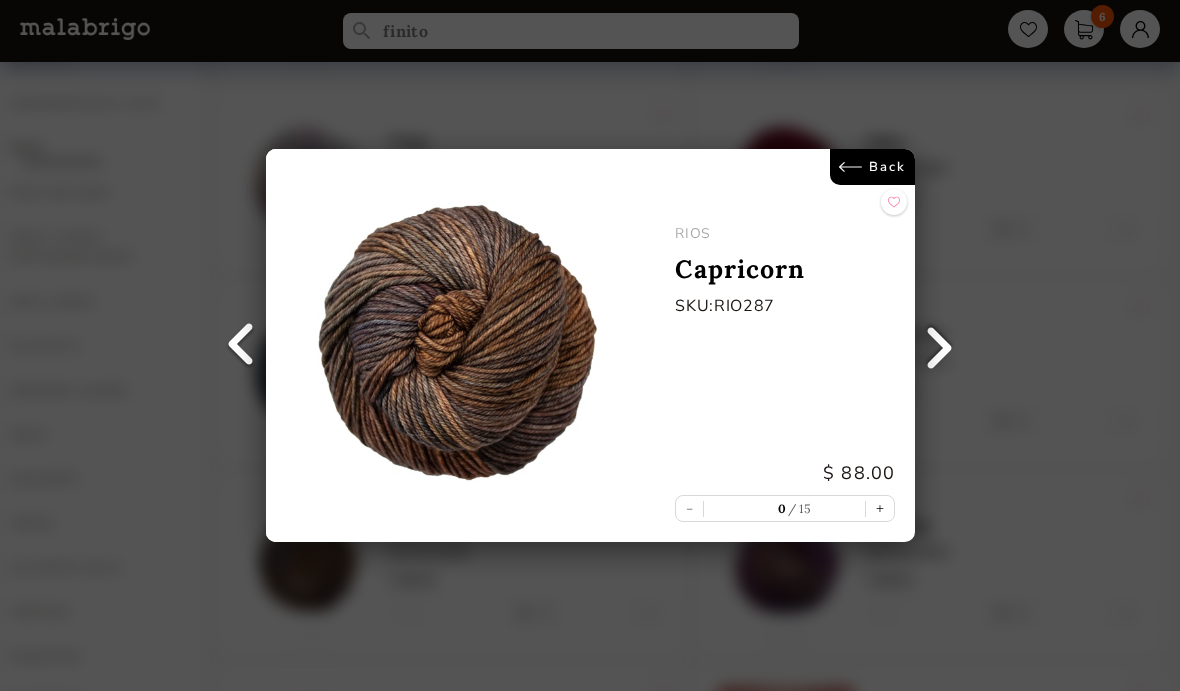 click on "Back" at bounding box center (872, 167) 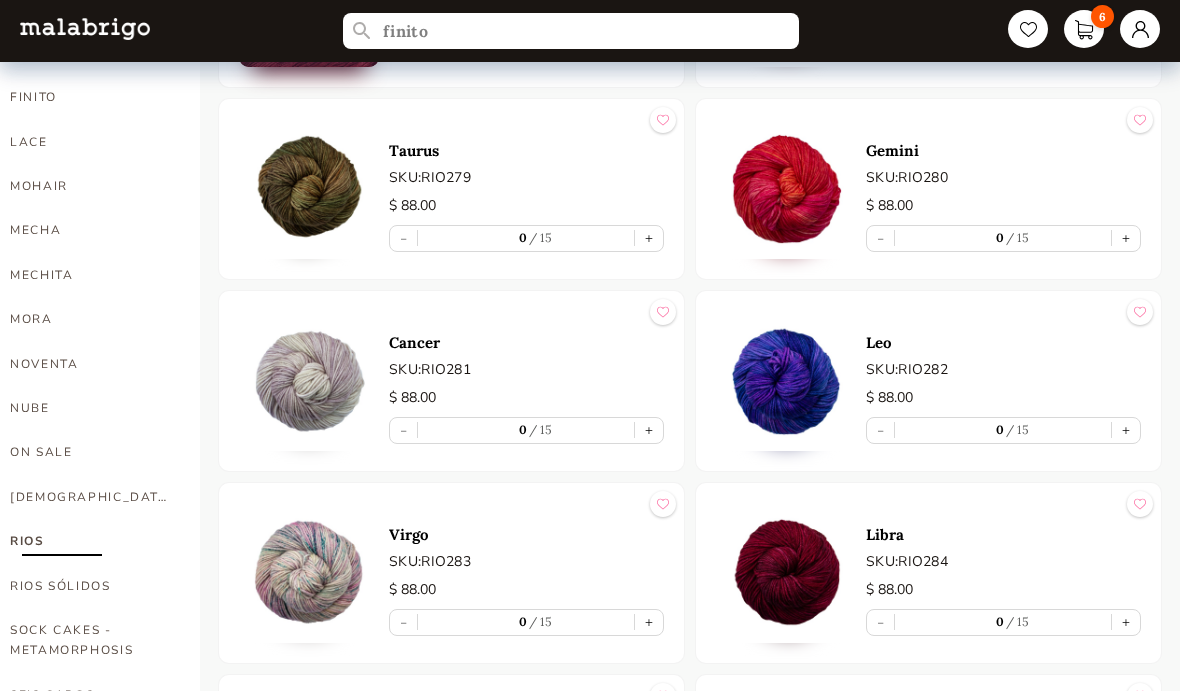 scroll, scrollTop: 729, scrollLeft: 0, axis: vertical 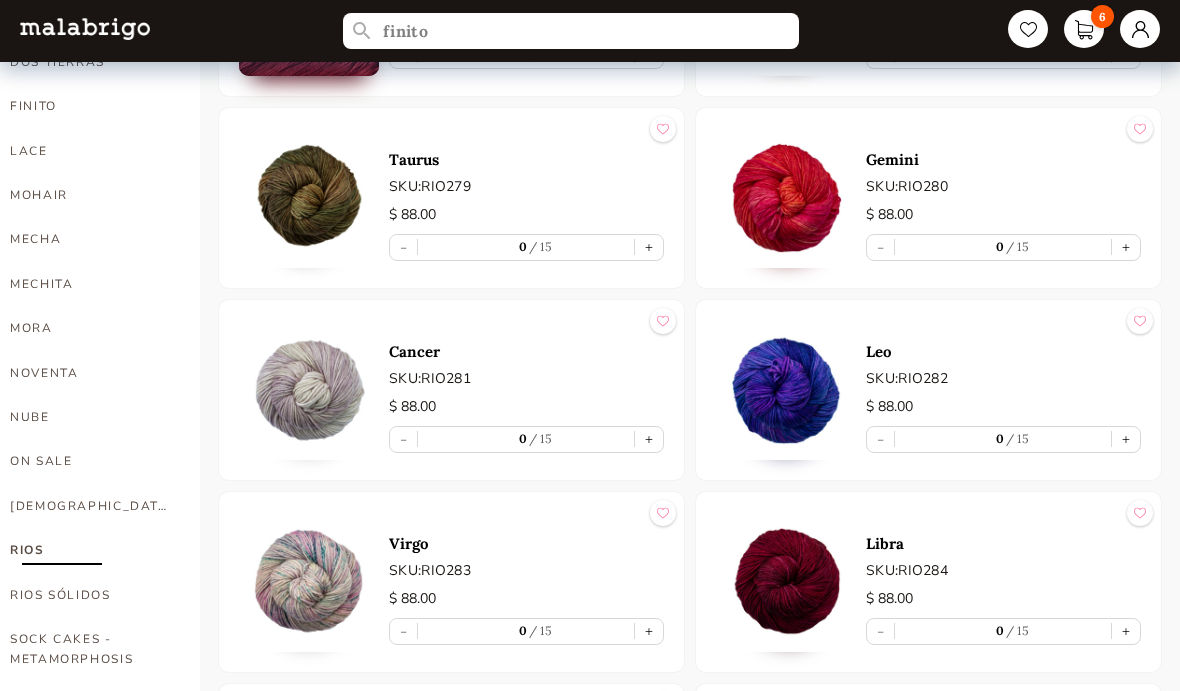 click on "[MEDICAL_DATA] SKU:  RIO281 $   88.00 - 0 15 +" at bounding box center [526, 390] 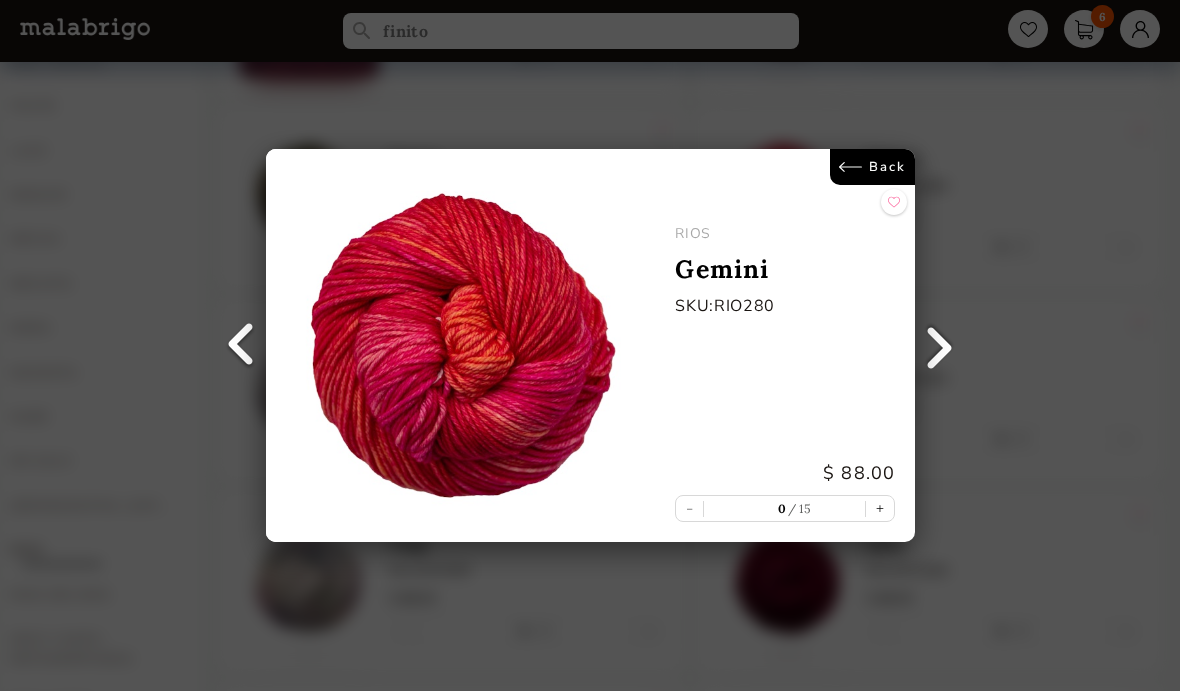 click on "Back" at bounding box center [872, 167] 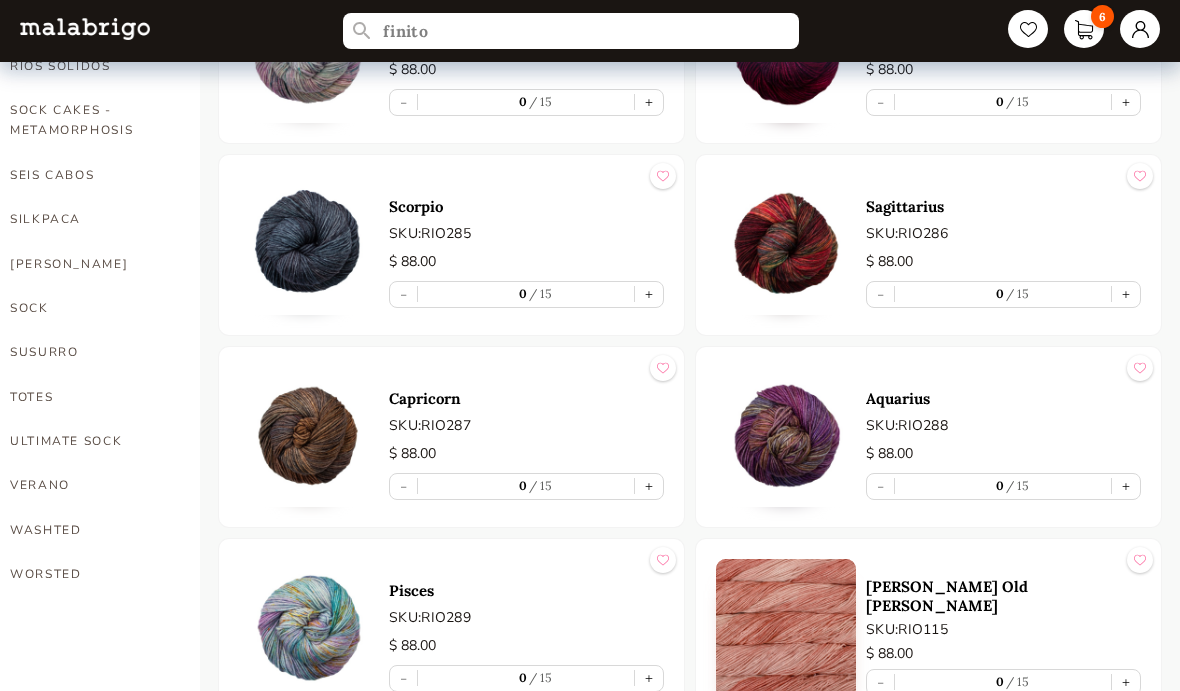 scroll, scrollTop: 1260, scrollLeft: 0, axis: vertical 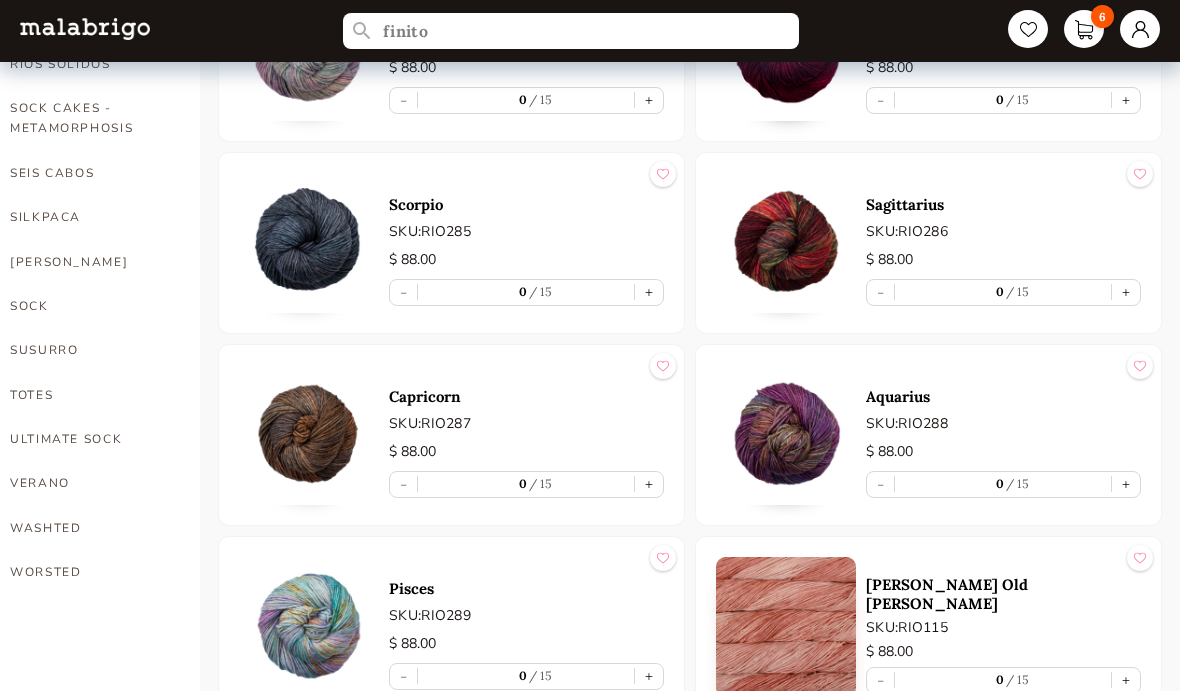 click at bounding box center (786, 435) 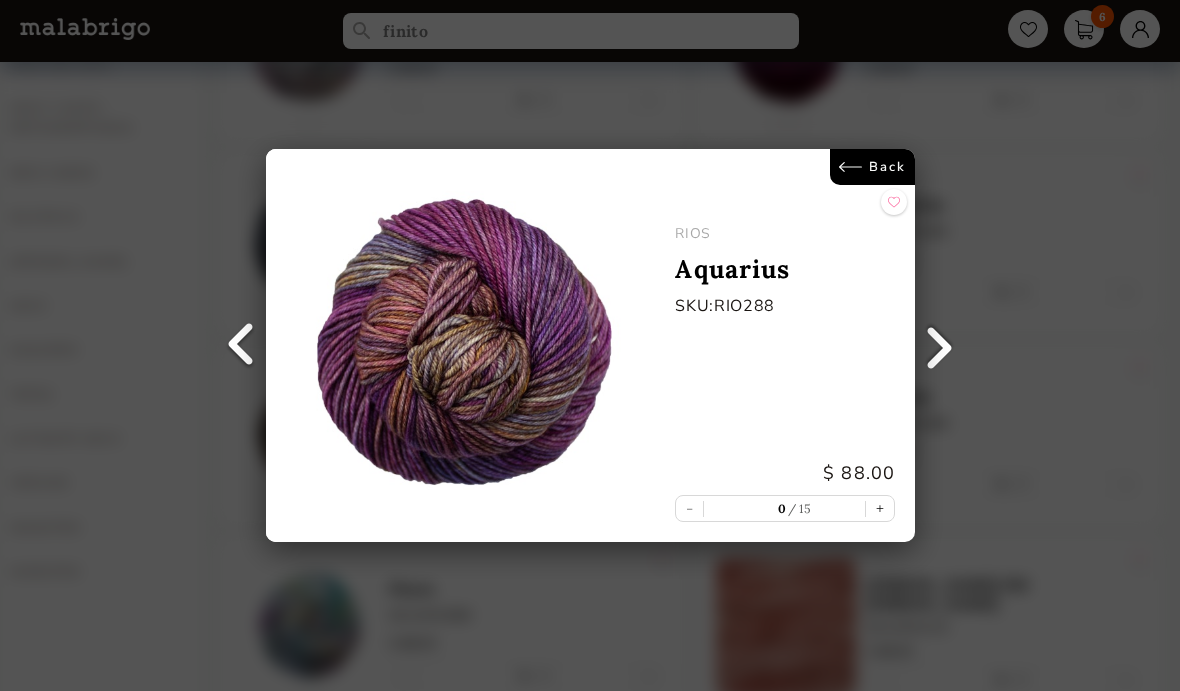 click on "Back" at bounding box center [872, 167] 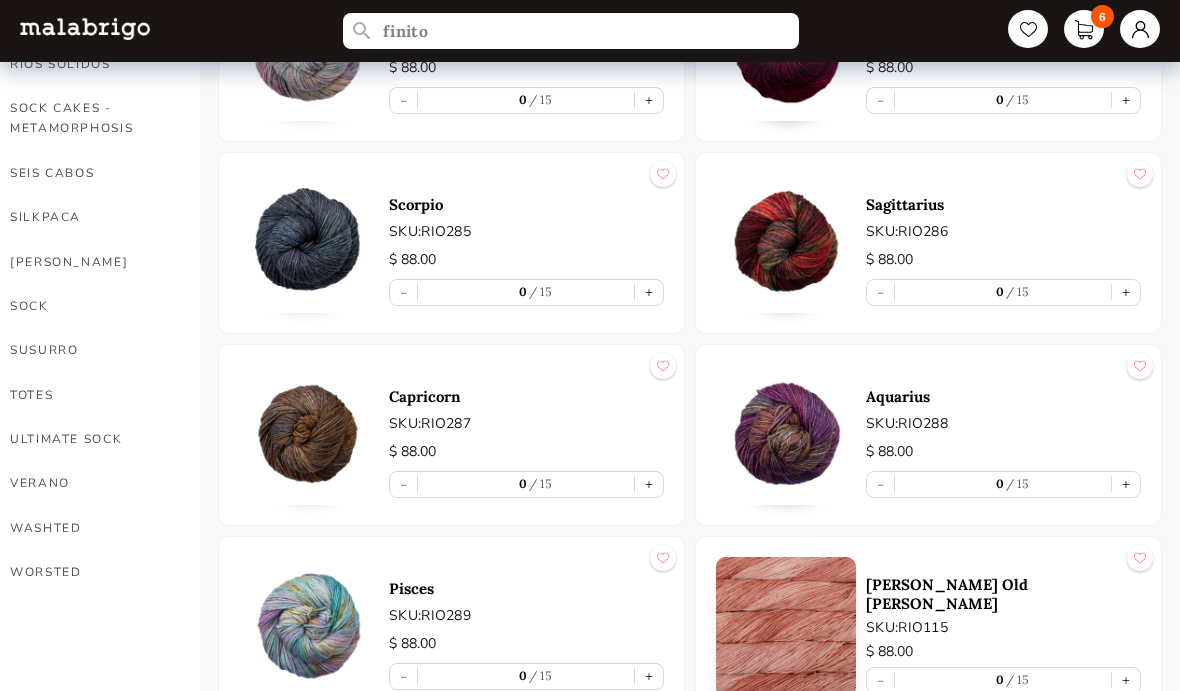 scroll, scrollTop: 1366, scrollLeft: 0, axis: vertical 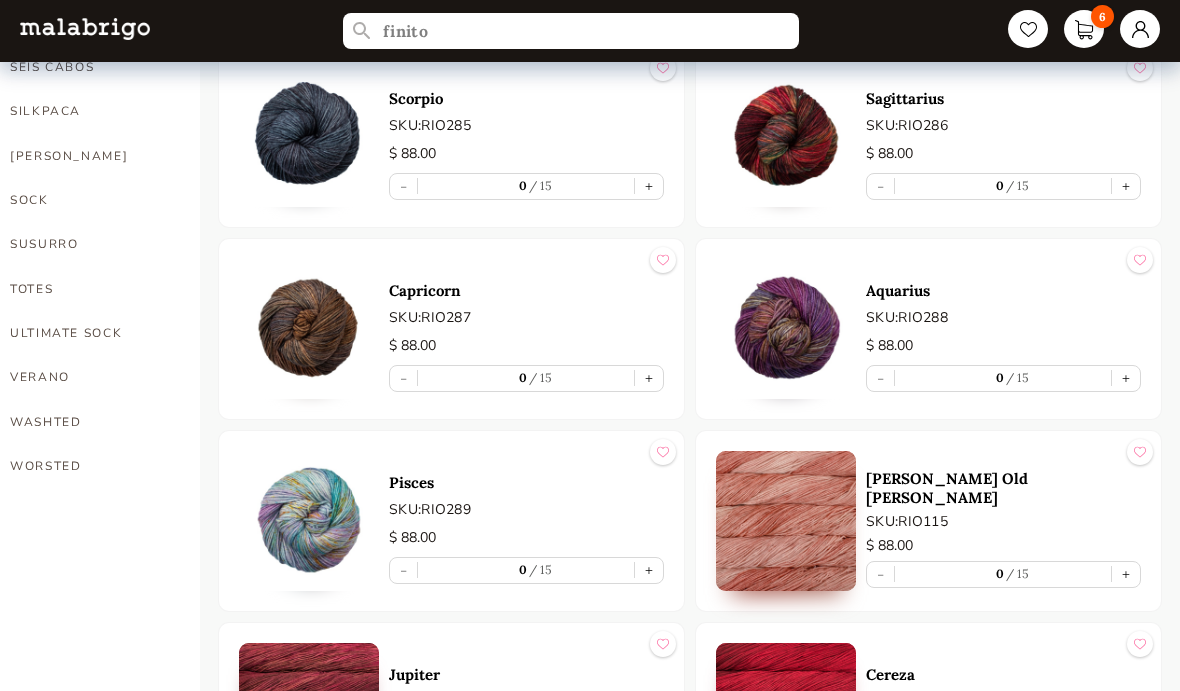 click at bounding box center [309, 521] 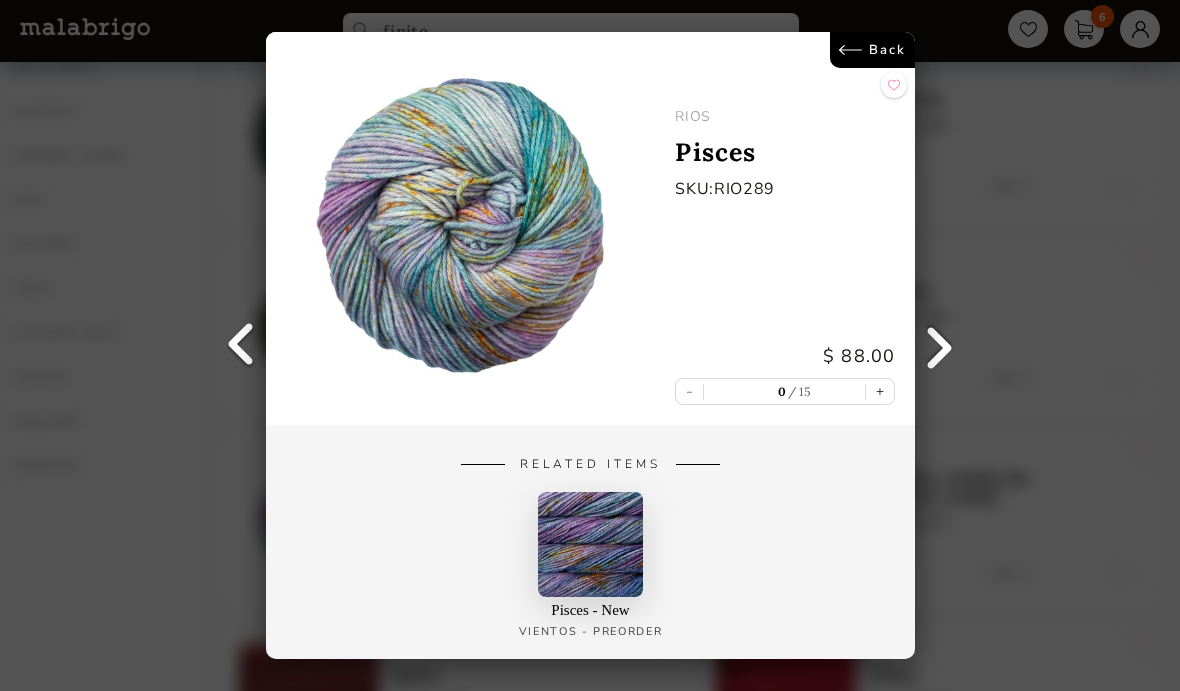 click on "Back" at bounding box center (872, 50) 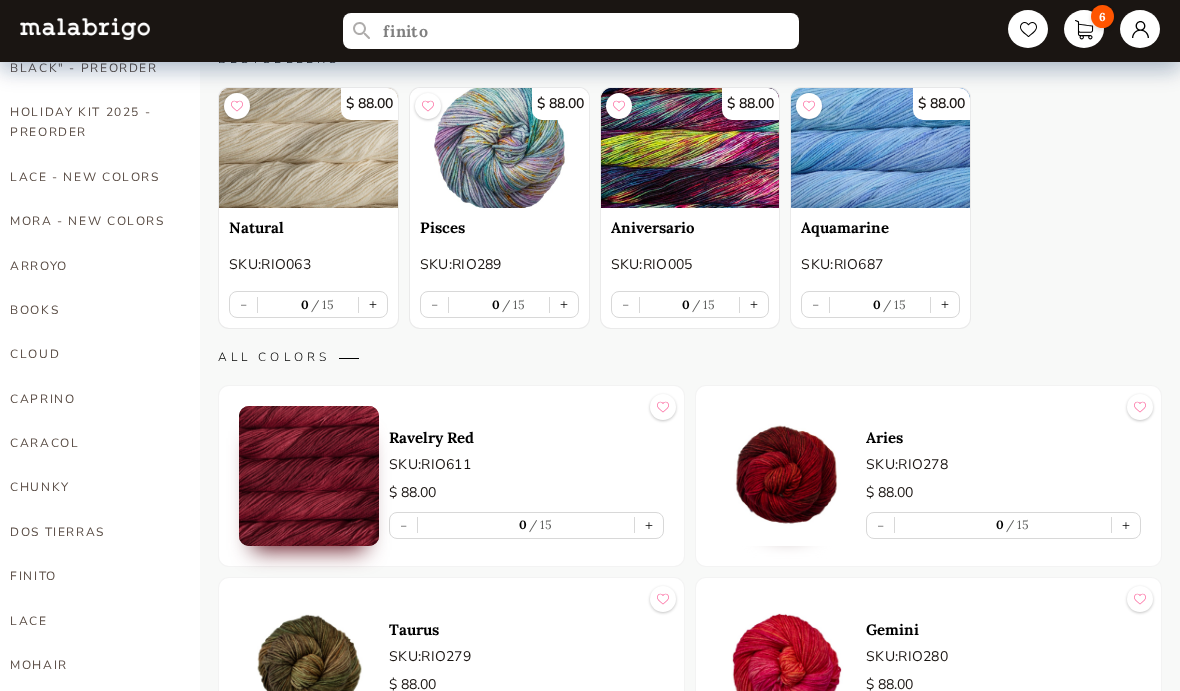 scroll, scrollTop: 263, scrollLeft: 0, axis: vertical 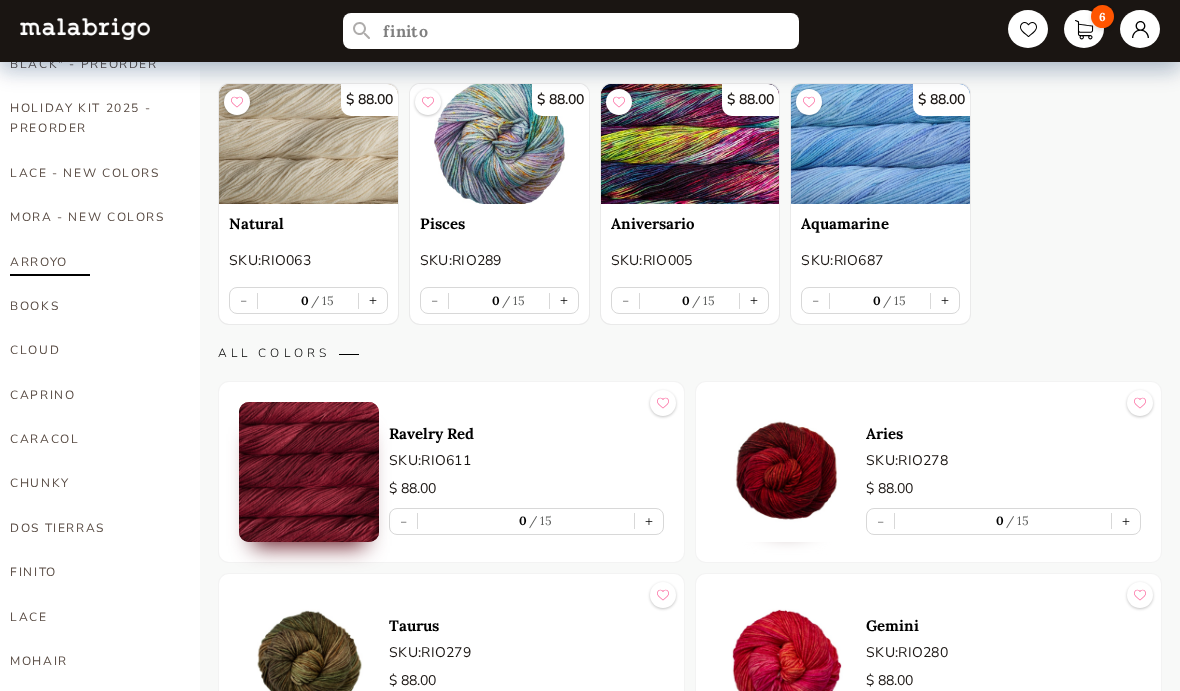 click on "ARROYO" at bounding box center [90, 262] 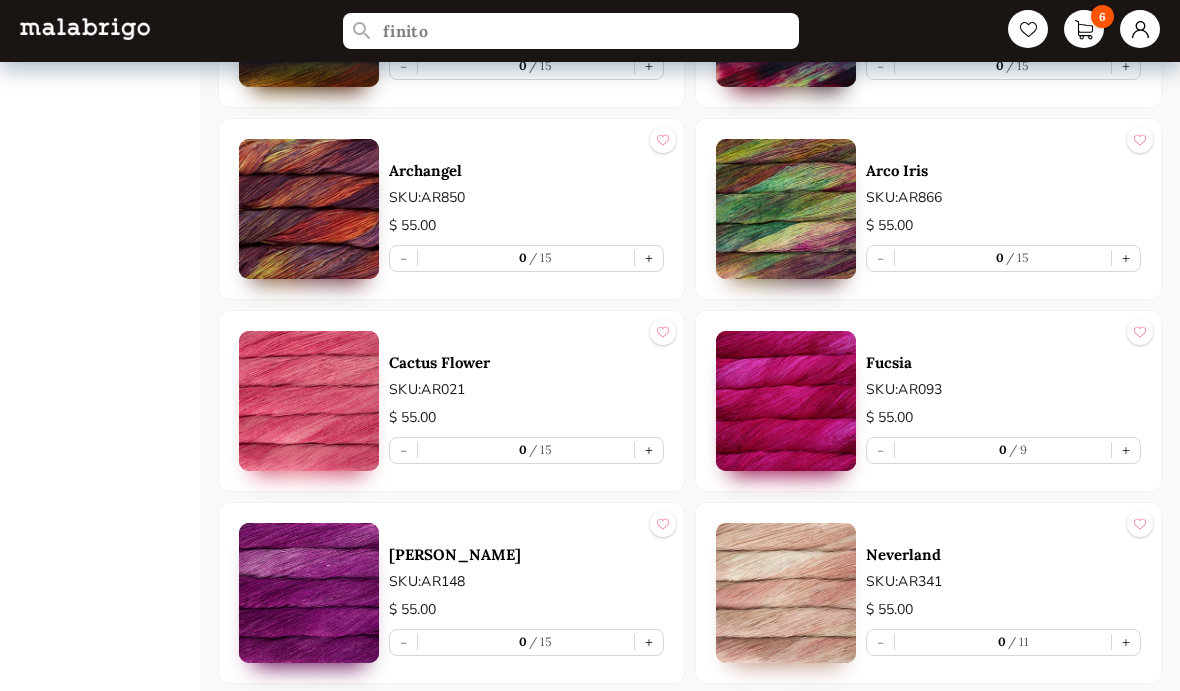 scroll, scrollTop: 3226, scrollLeft: 0, axis: vertical 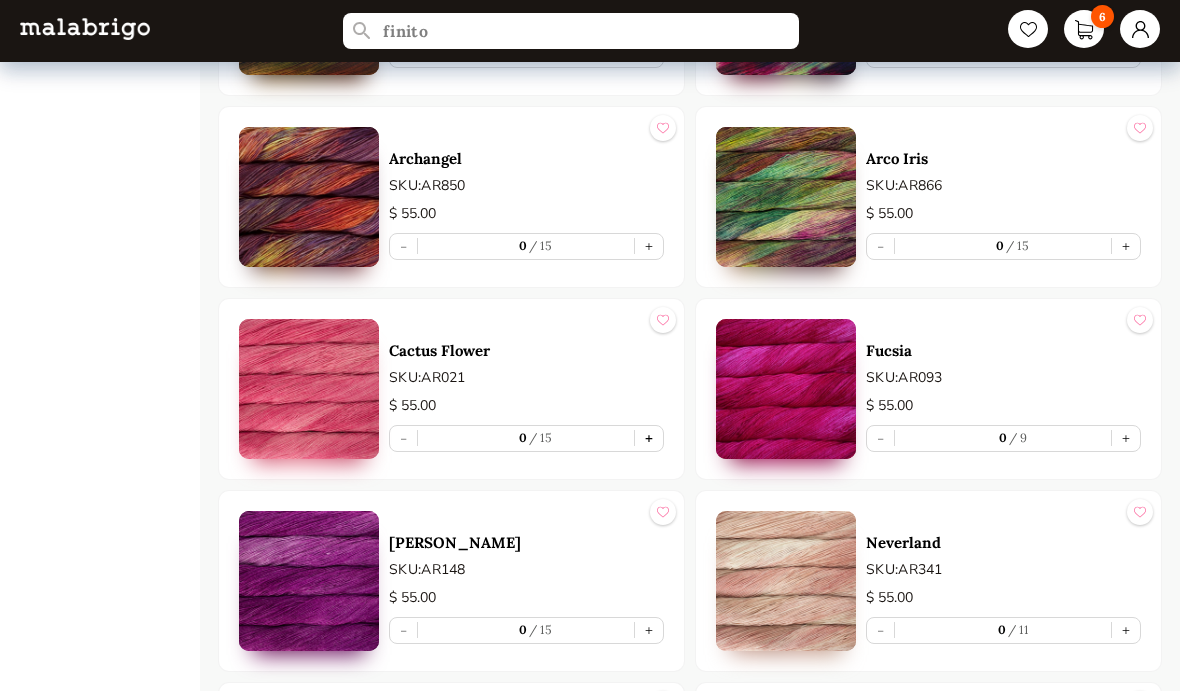click on "+" at bounding box center [649, 438] 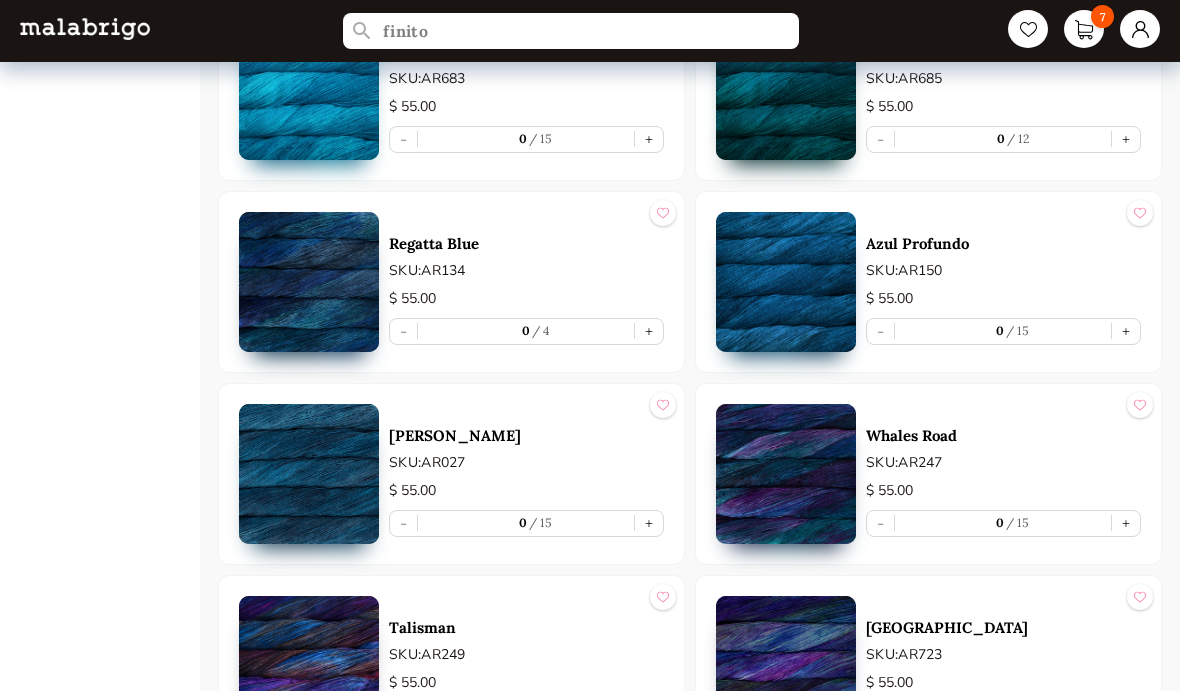scroll, scrollTop: 5460, scrollLeft: 0, axis: vertical 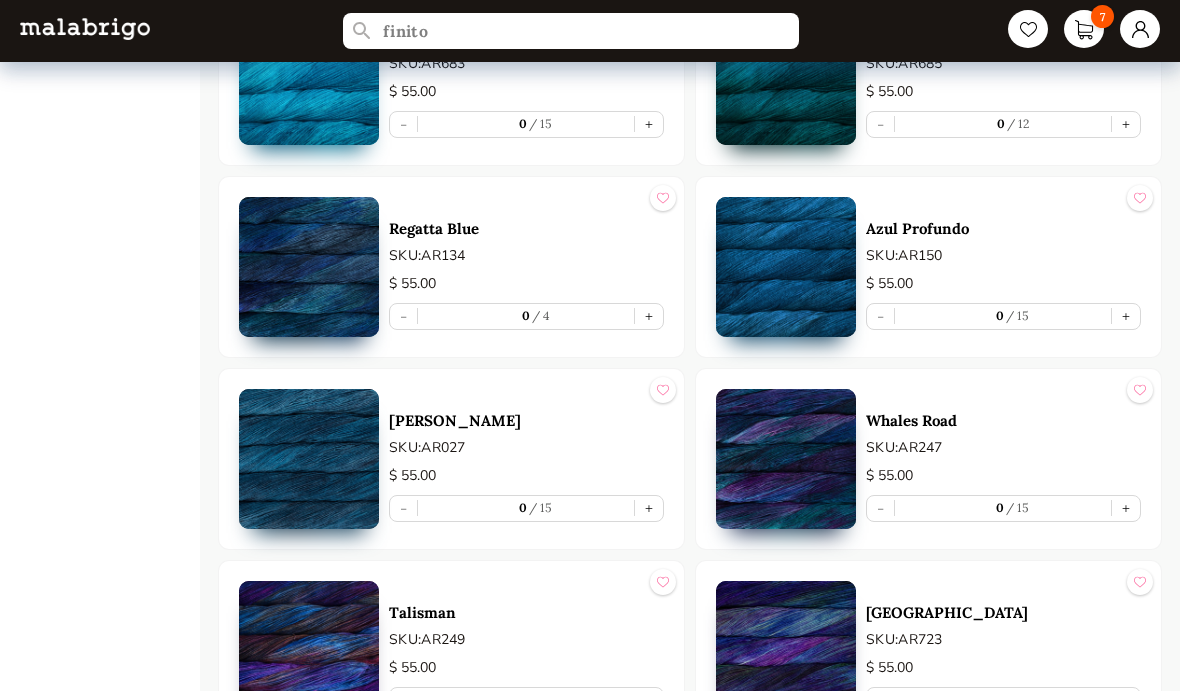 click at bounding box center (786, 459) 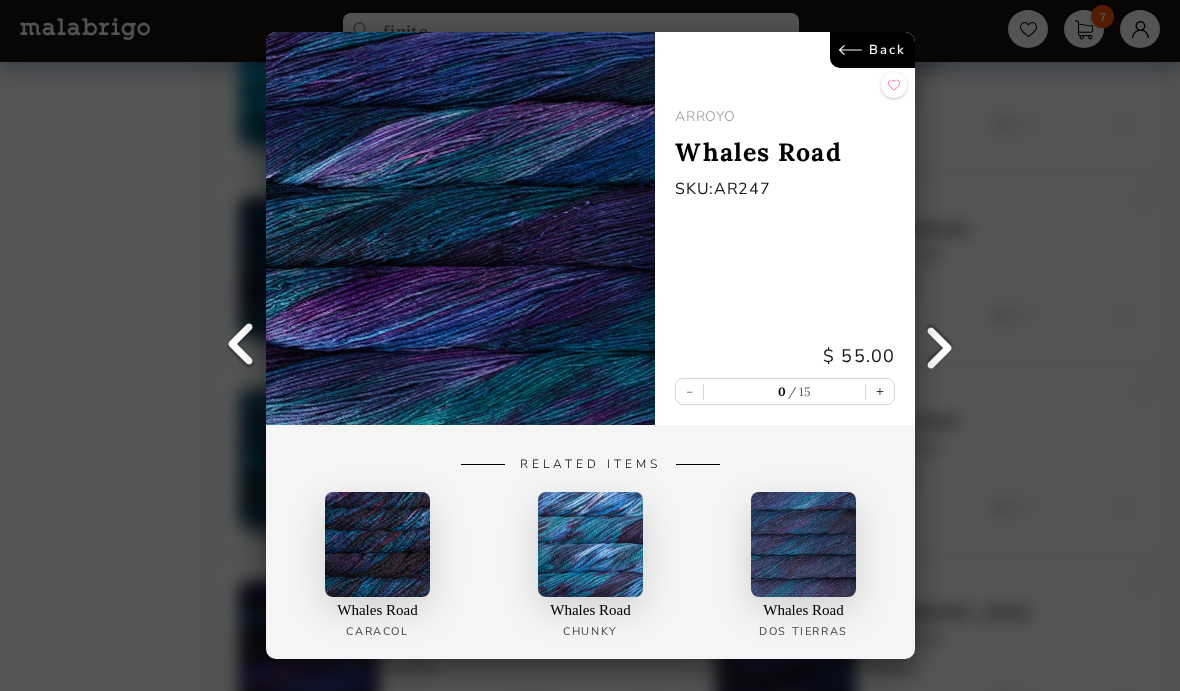 click on "Back" at bounding box center [872, 50] 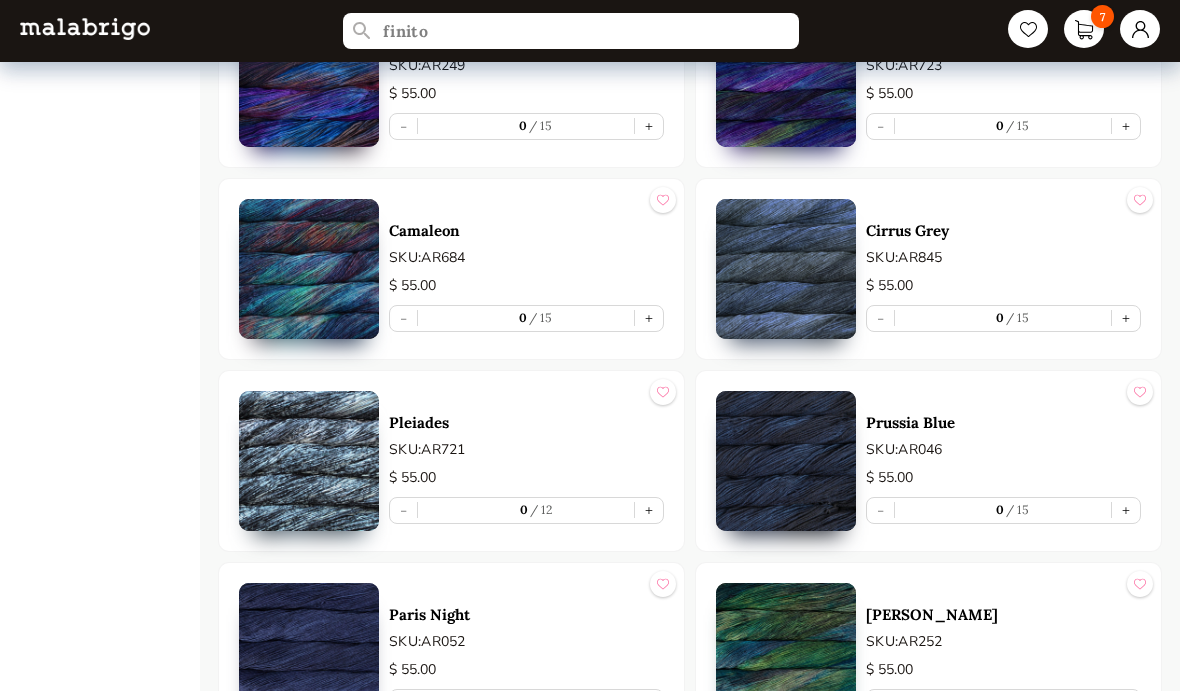 scroll, scrollTop: 6036, scrollLeft: 0, axis: vertical 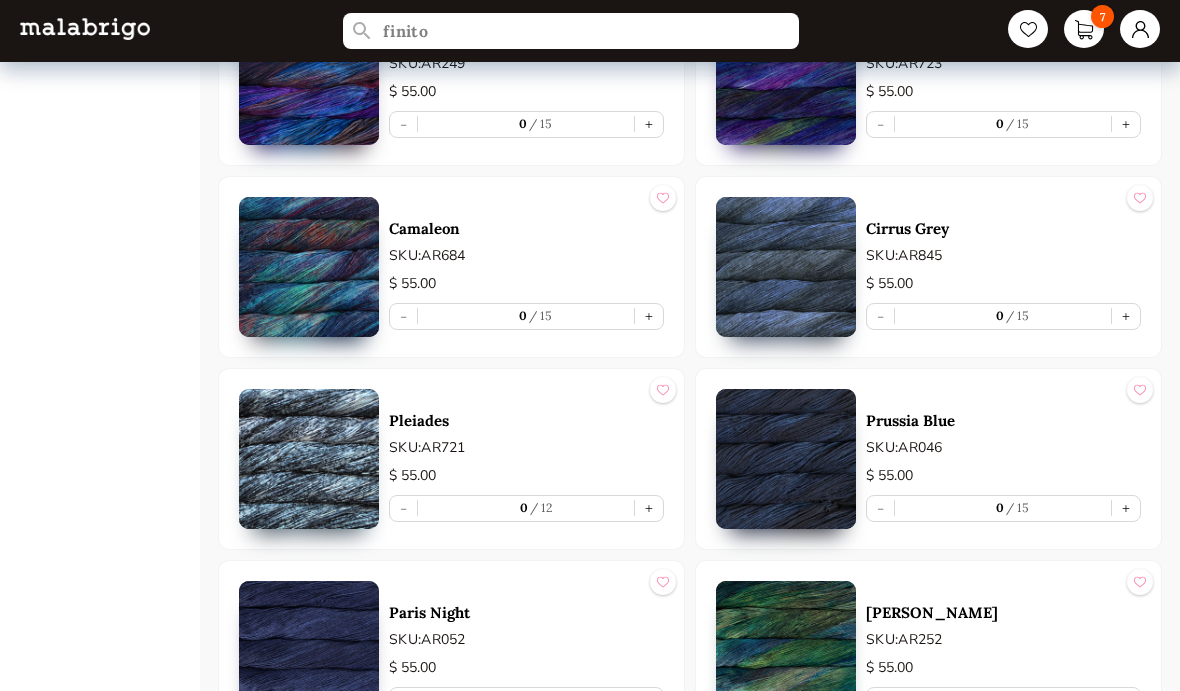 click at bounding box center [786, 459] 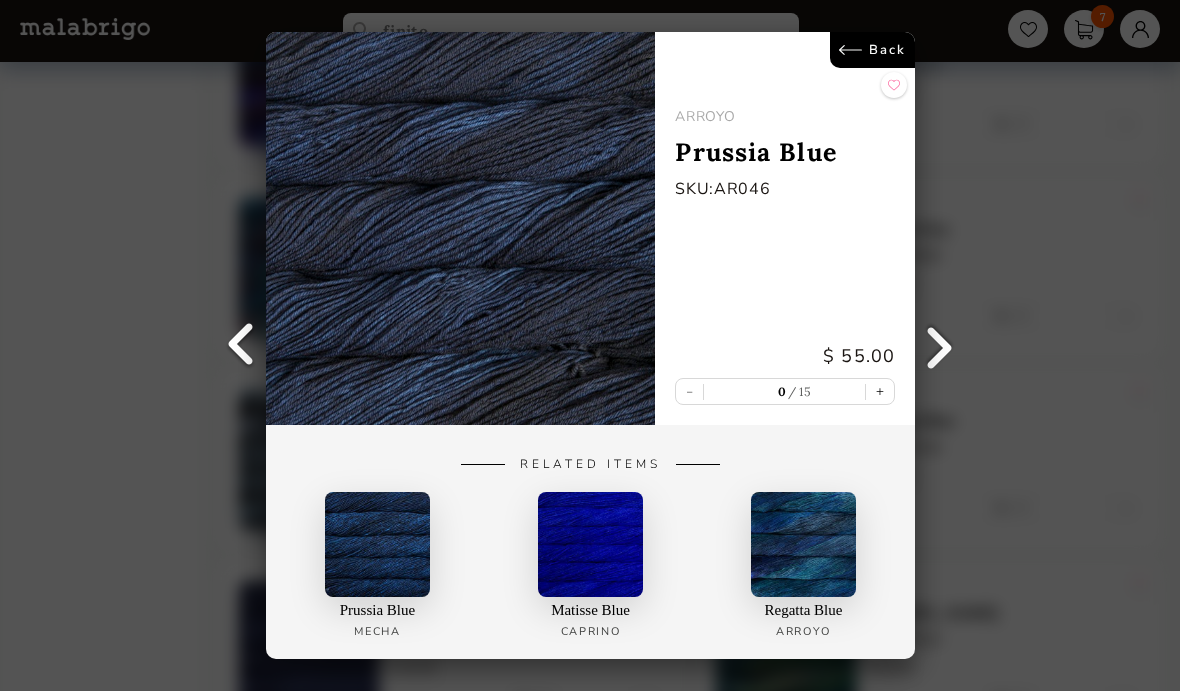 click on "Back" at bounding box center (872, 50) 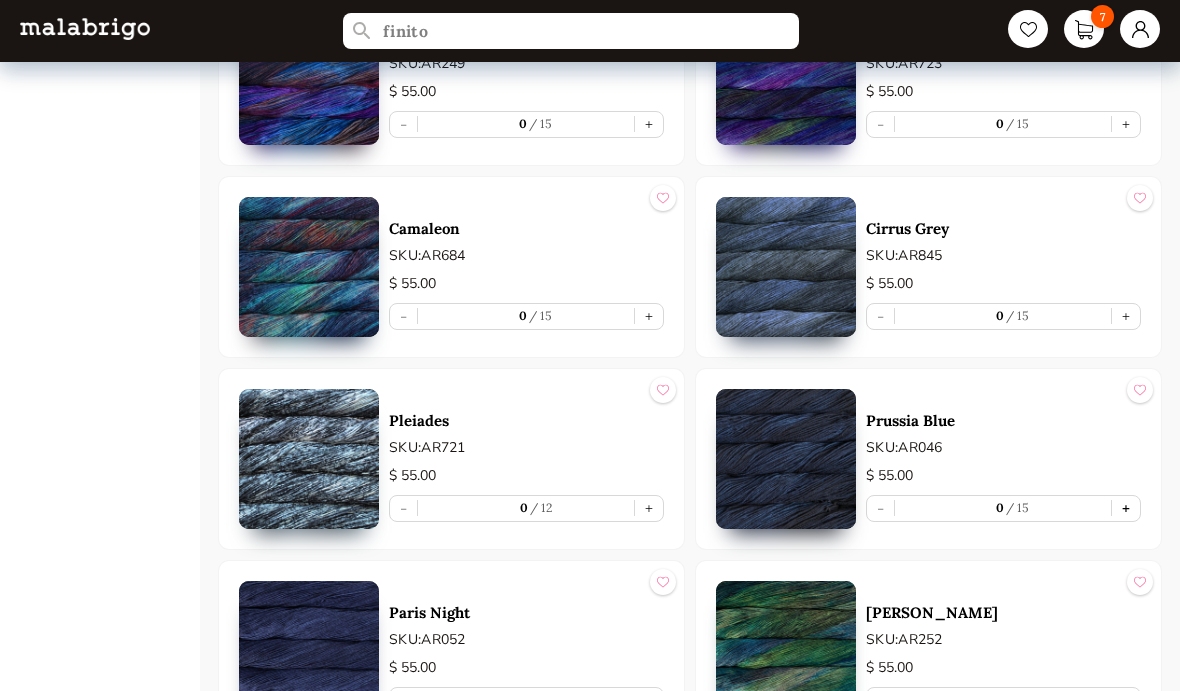 click on "+" at bounding box center (1126, 508) 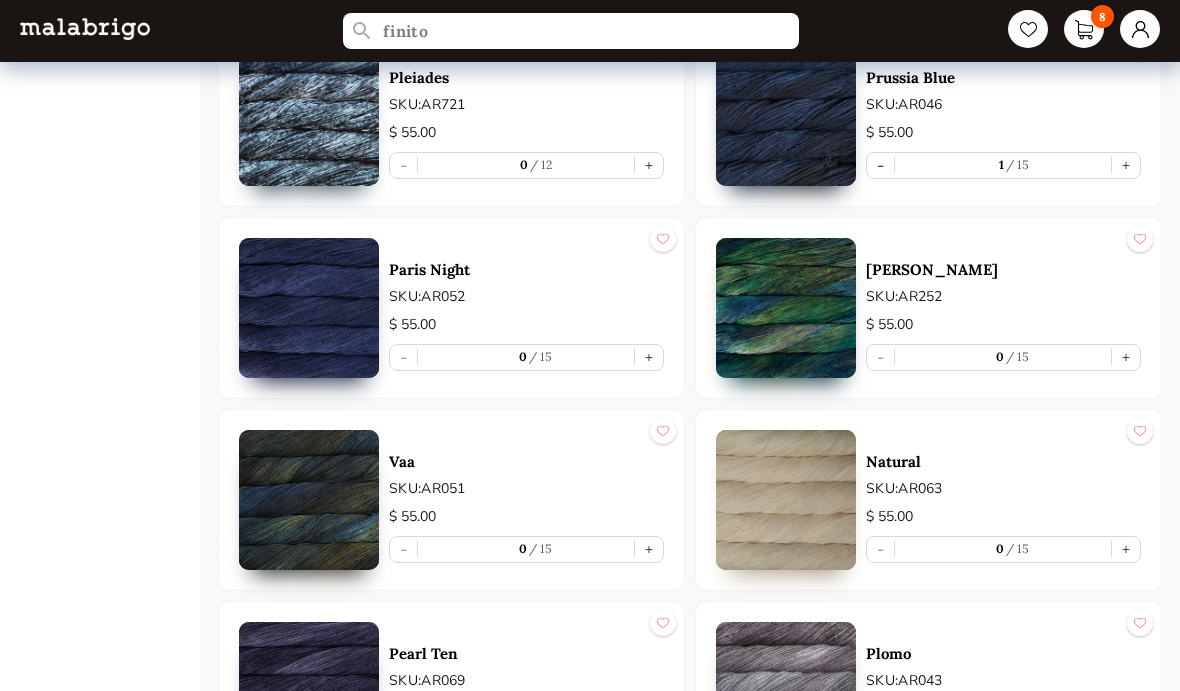 scroll, scrollTop: 6366, scrollLeft: 0, axis: vertical 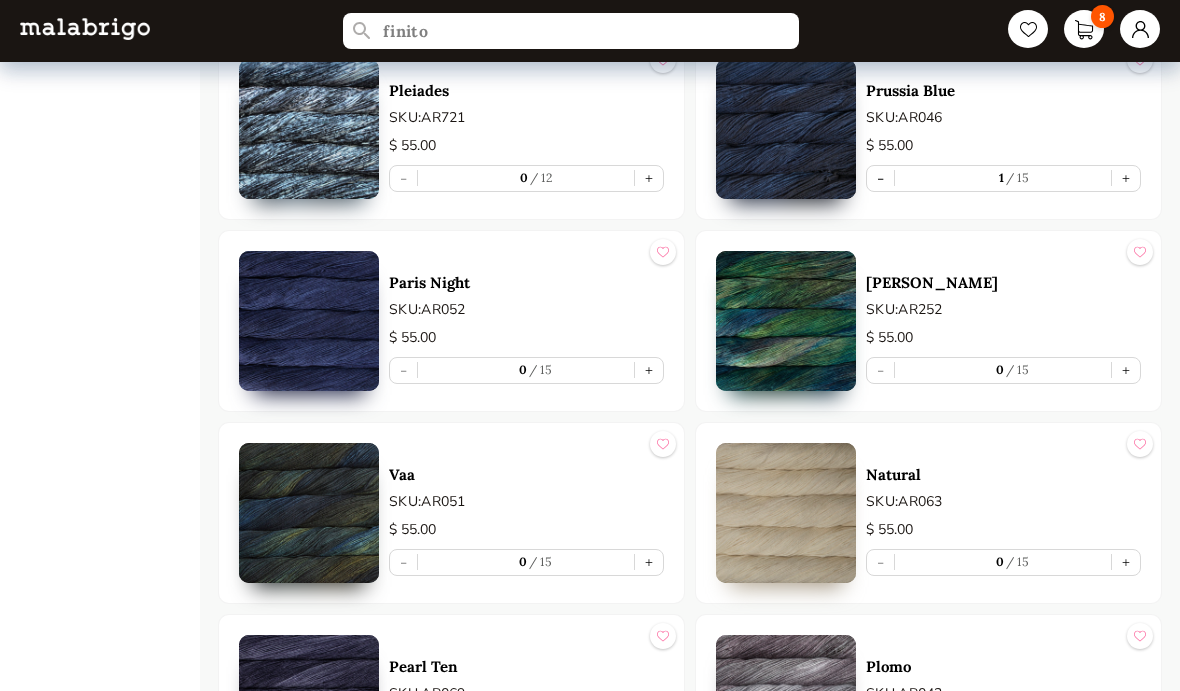 click at bounding box center (309, 321) 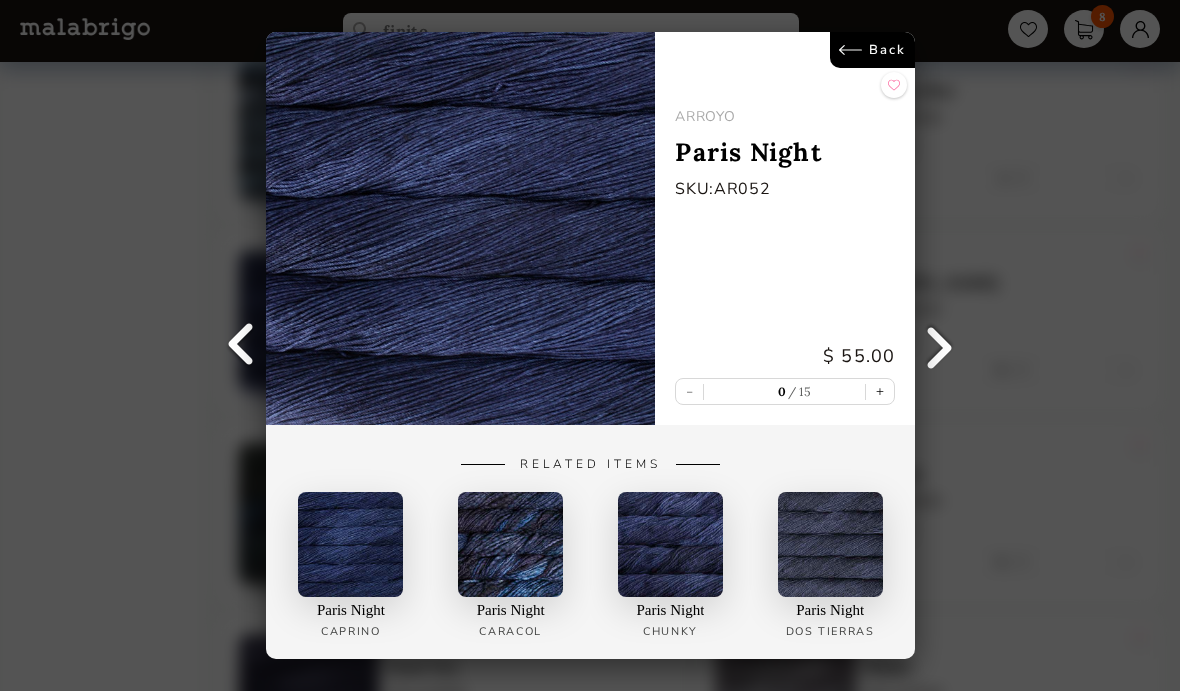 click on "Back" at bounding box center [872, 50] 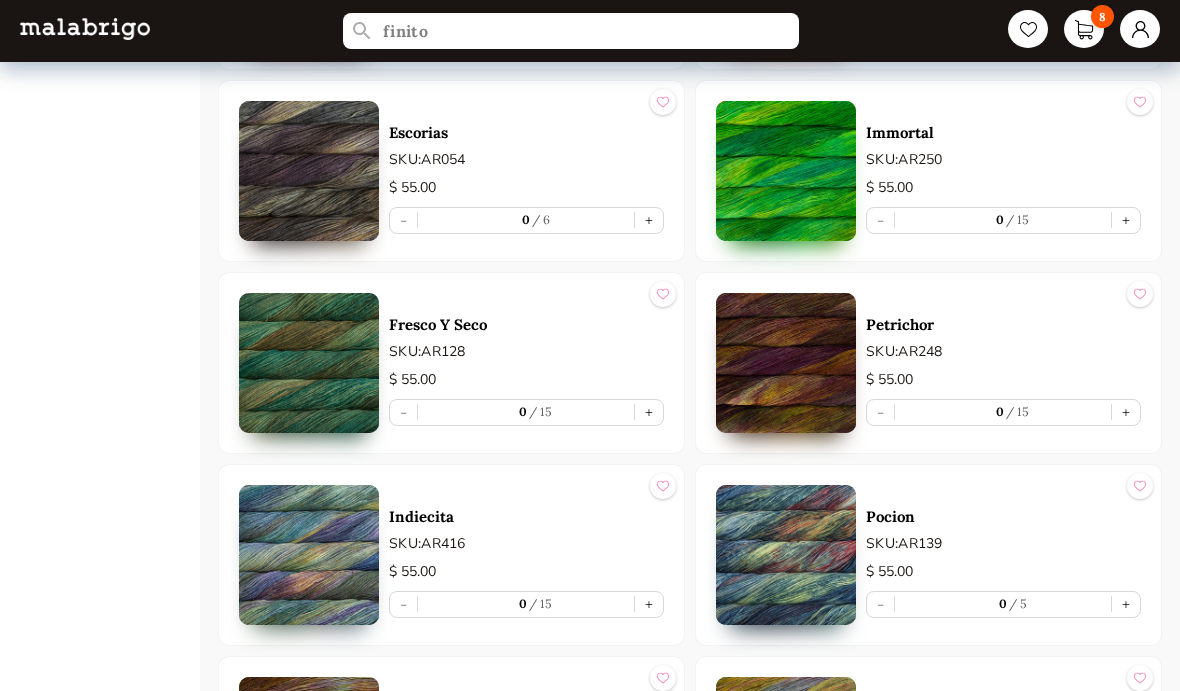 scroll, scrollTop: 7481, scrollLeft: 0, axis: vertical 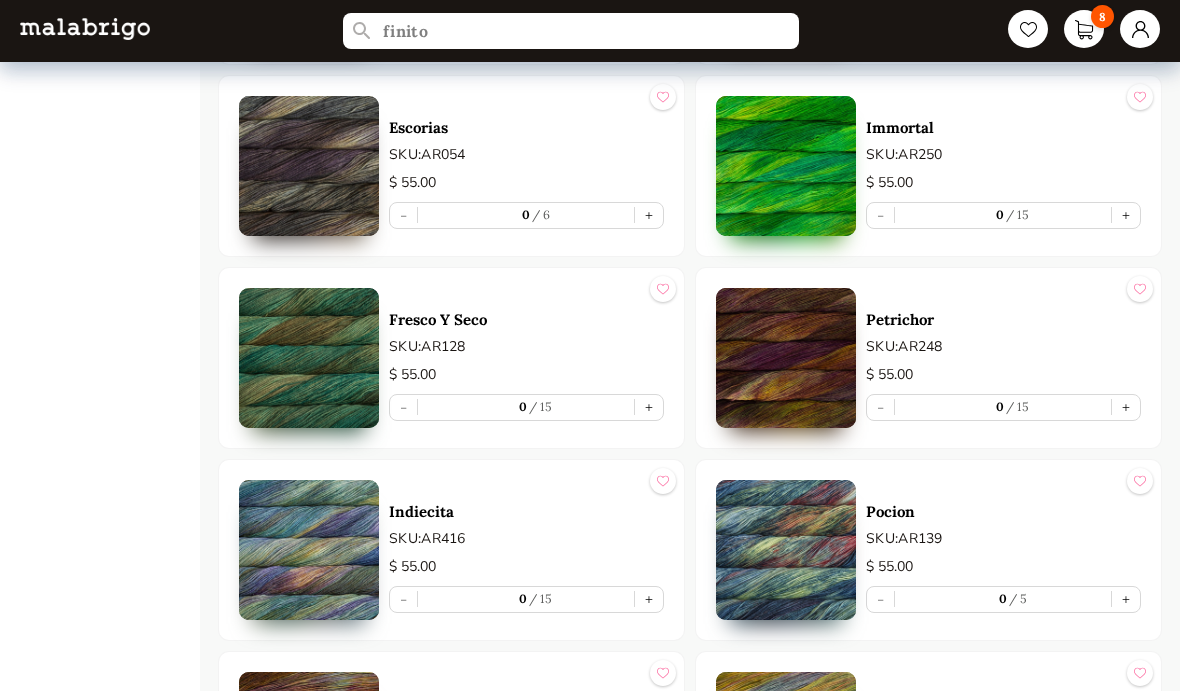 click on "$   55.00" at bounding box center [1003, 375] 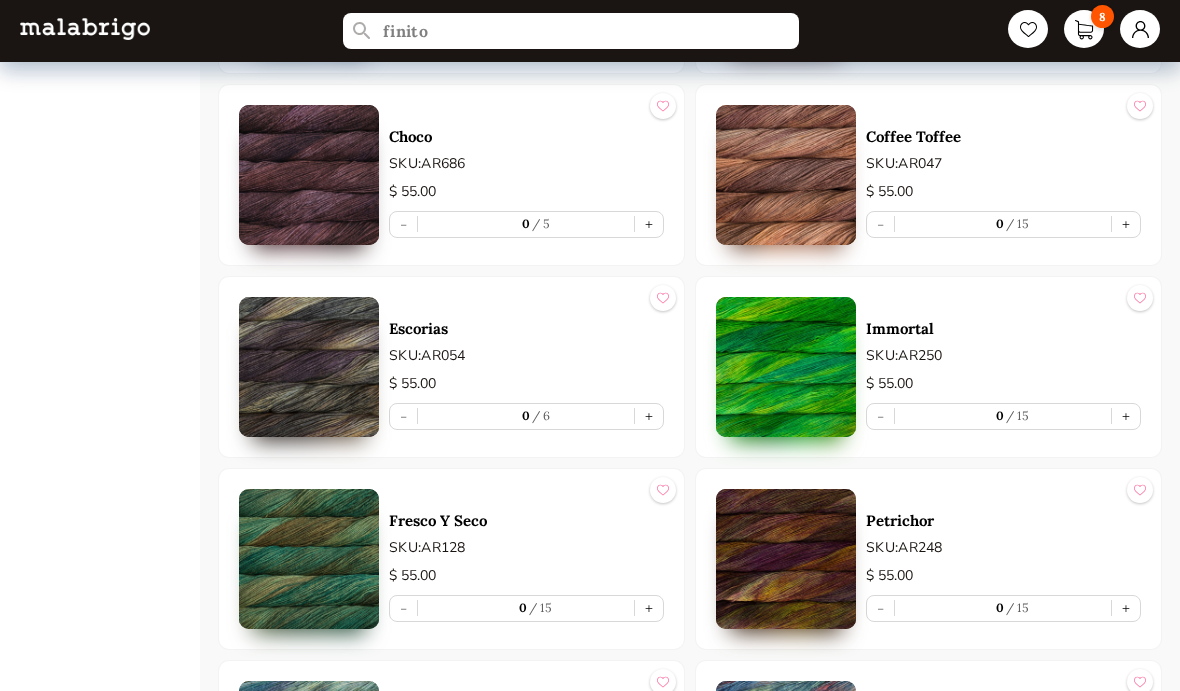 scroll, scrollTop: 7261, scrollLeft: 0, axis: vertical 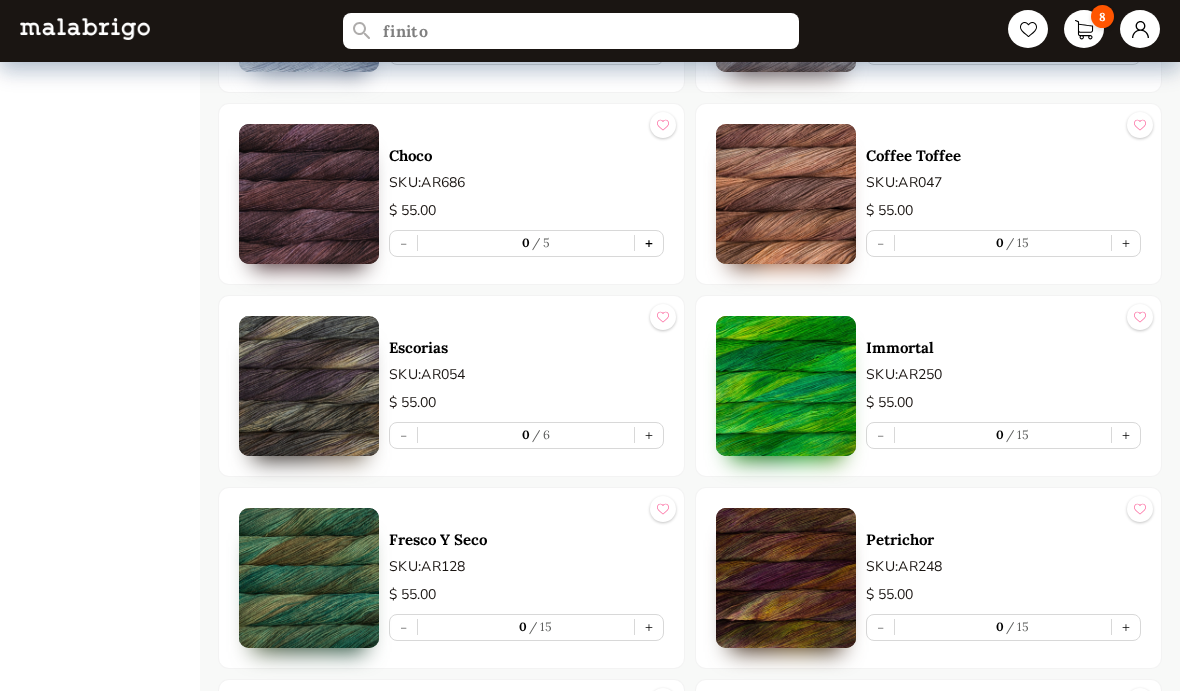 click on "+" at bounding box center [649, 243] 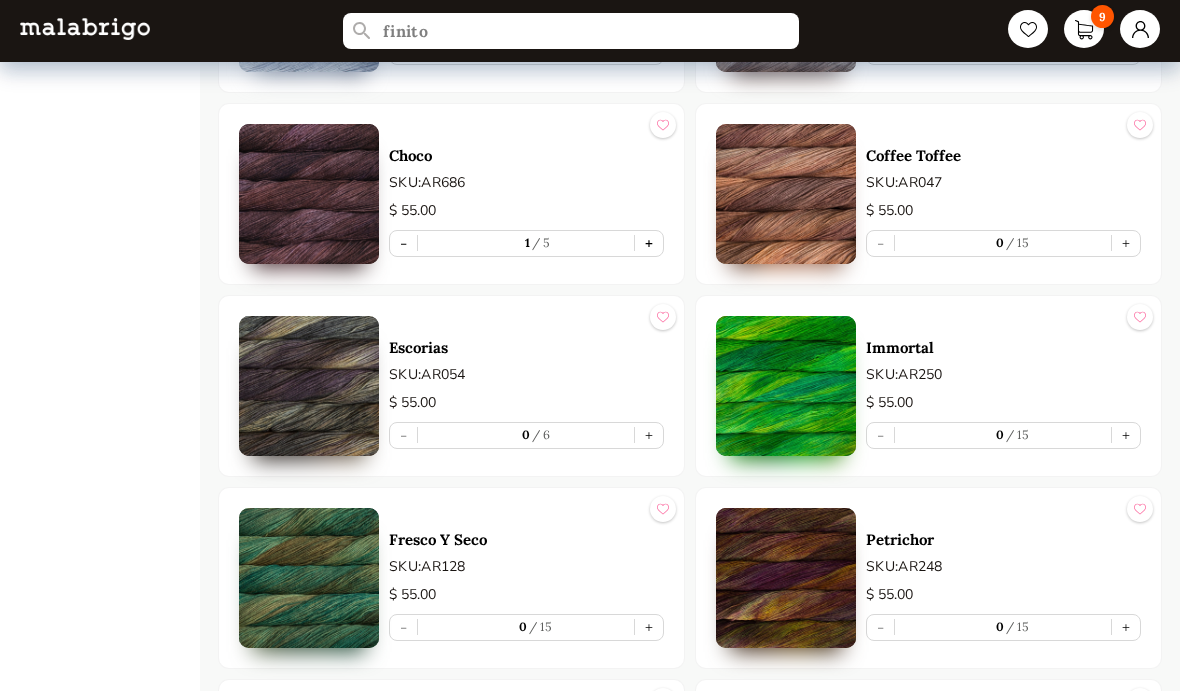 type on "1" 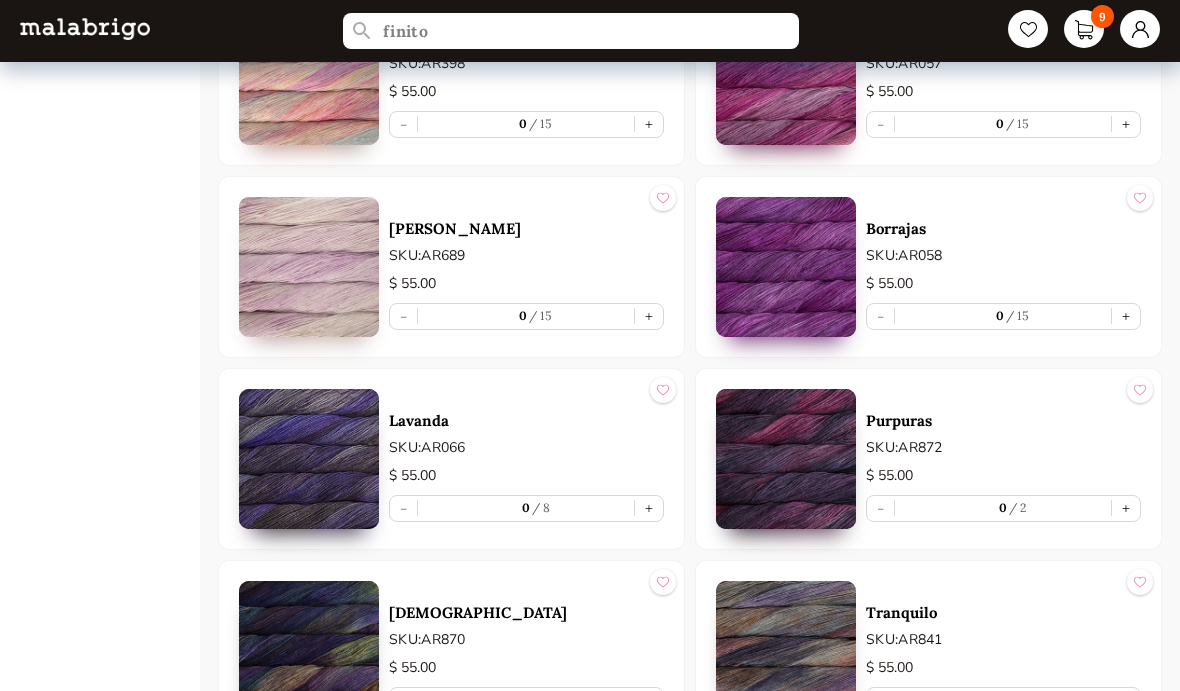 scroll, scrollTop: 3856, scrollLeft: 0, axis: vertical 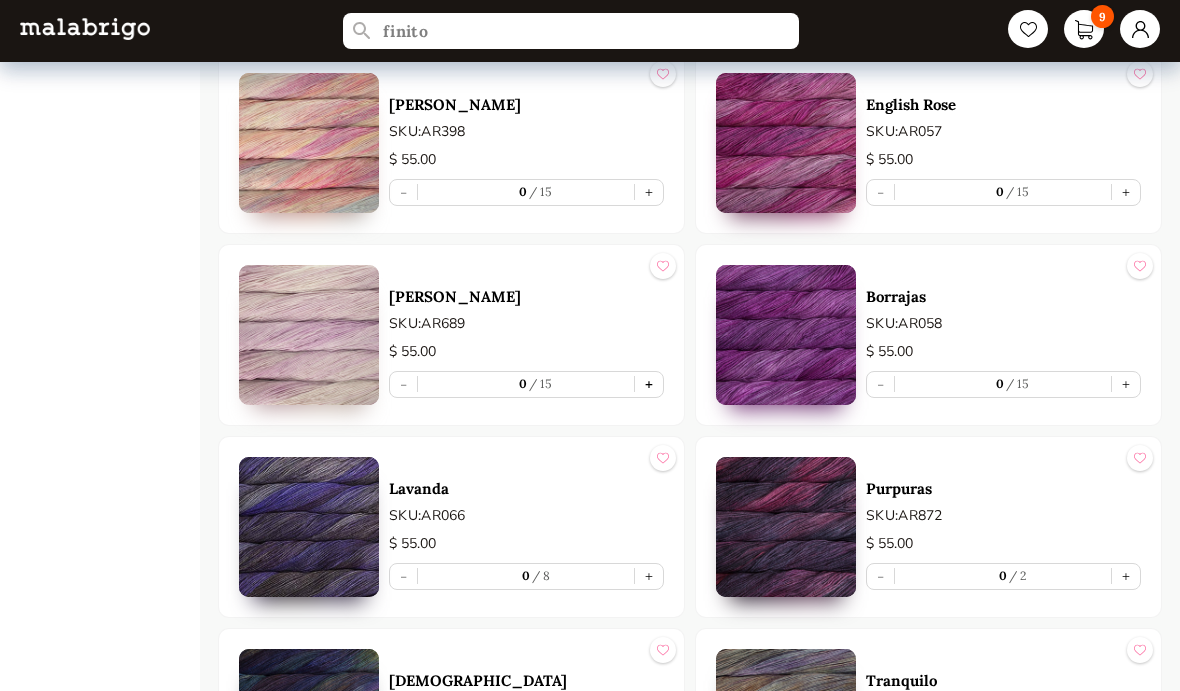click on "+" at bounding box center [649, 384] 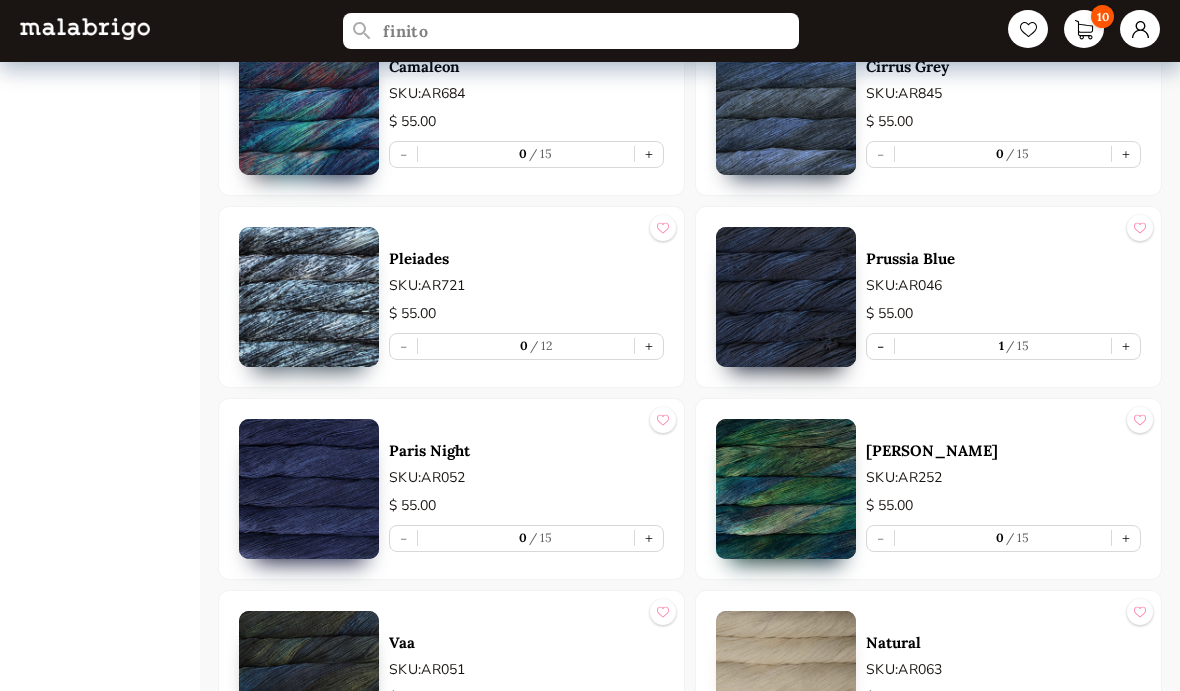 scroll, scrollTop: 6200, scrollLeft: 0, axis: vertical 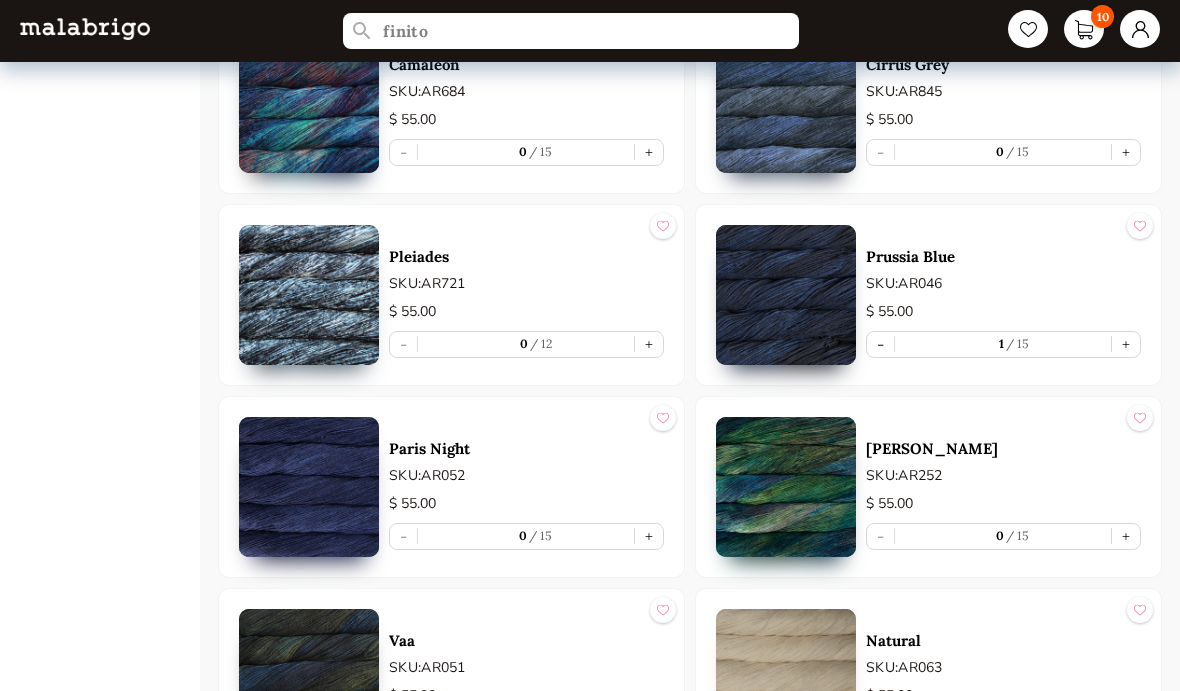 click at bounding box center [309, 487] 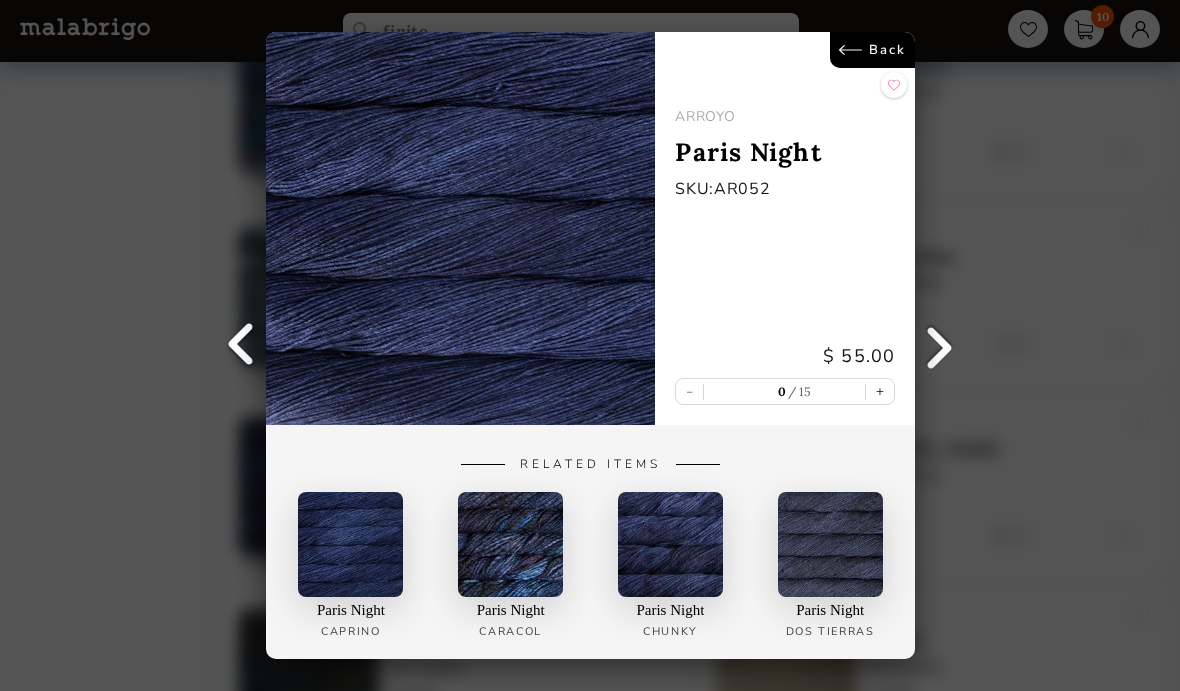 click on "Back" at bounding box center [872, 50] 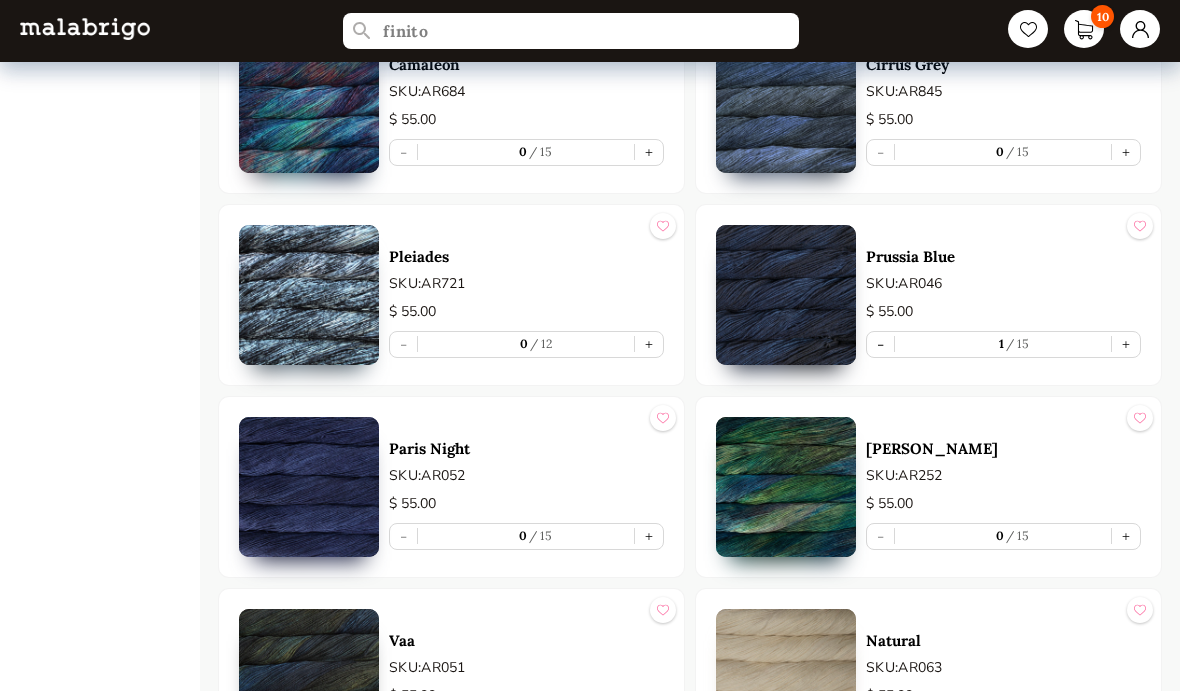 click at bounding box center [786, 295] 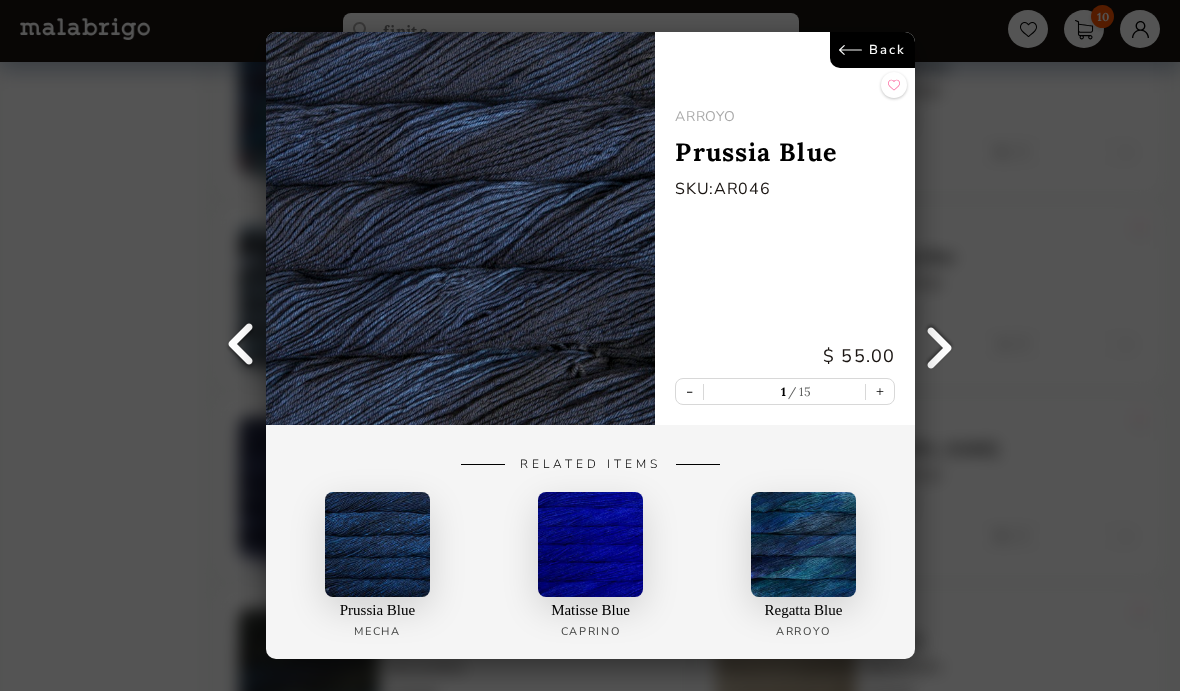 click on "Back" at bounding box center [872, 50] 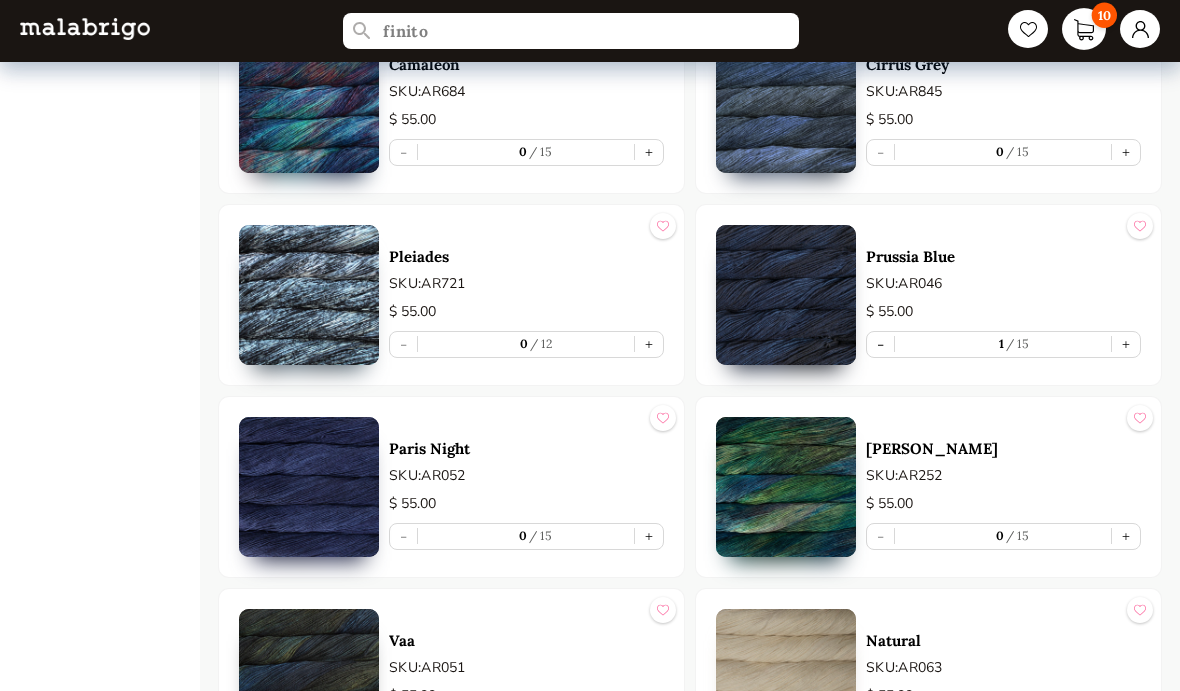 click on "10" at bounding box center [1104, 15] 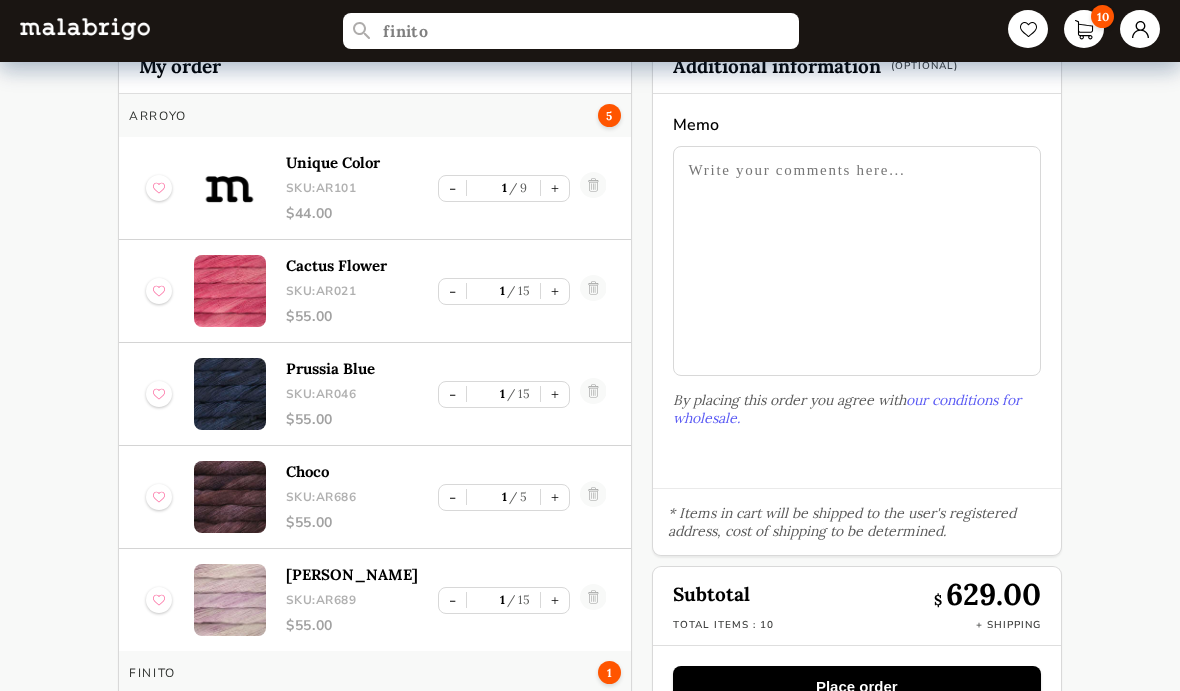 scroll, scrollTop: 70, scrollLeft: 0, axis: vertical 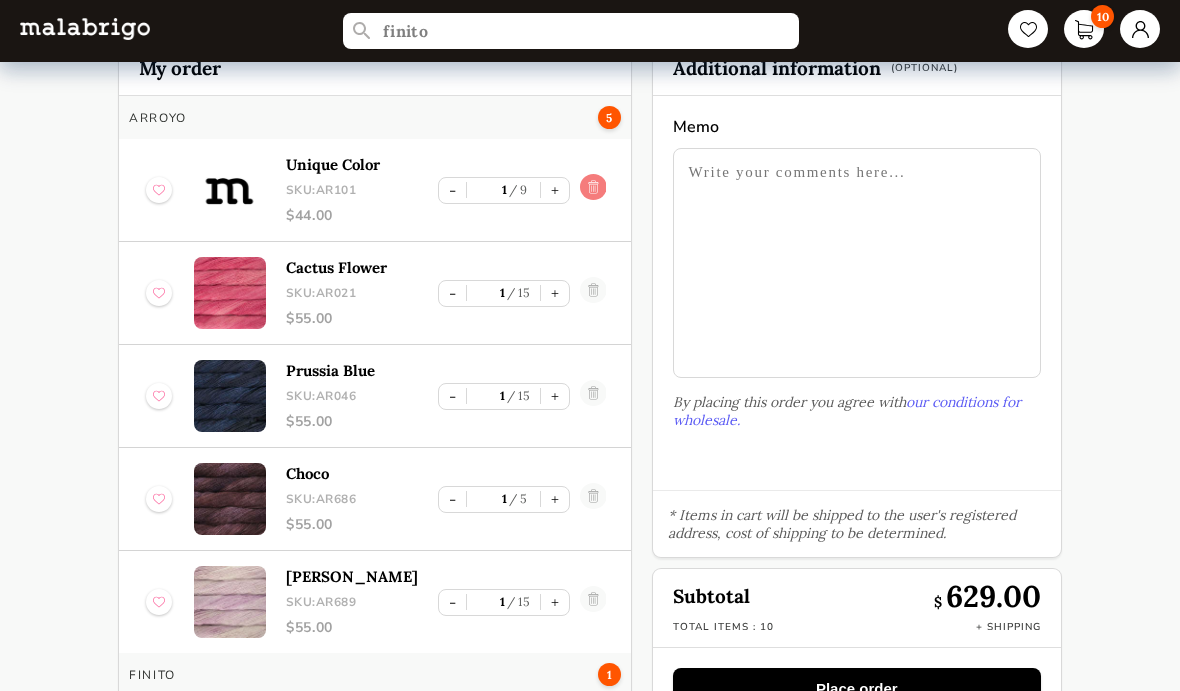 click at bounding box center [592, 190] 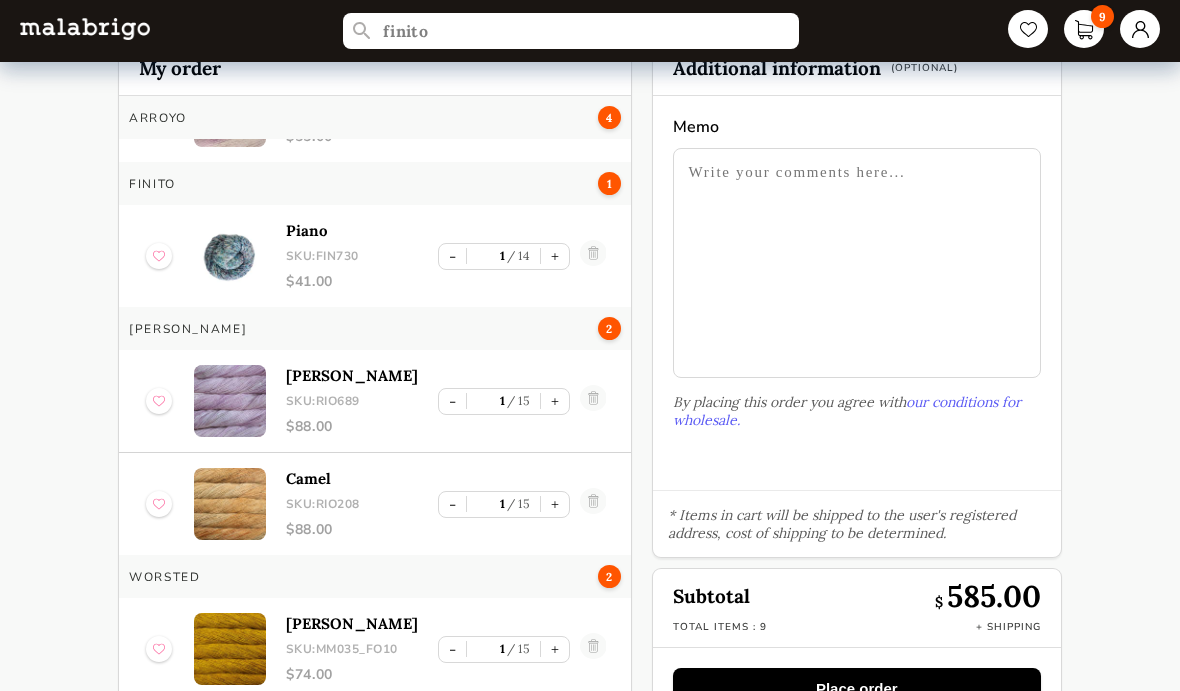 scroll, scrollTop: 463, scrollLeft: 0, axis: vertical 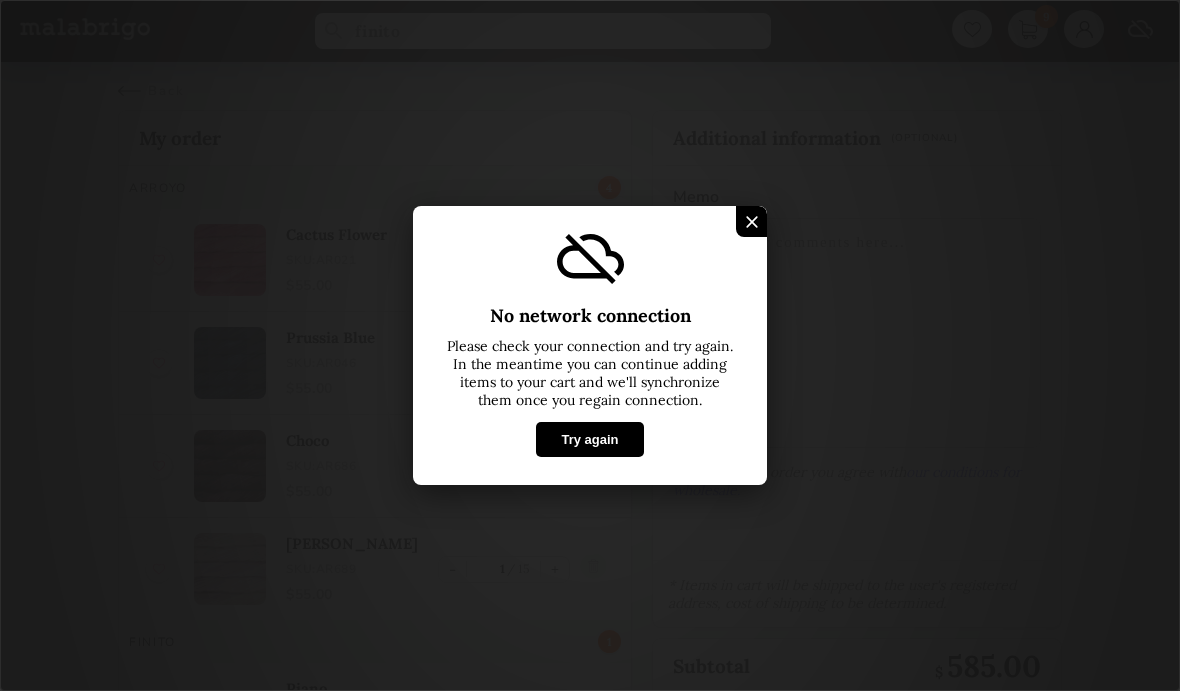click on "Try again" at bounding box center [589, 439] 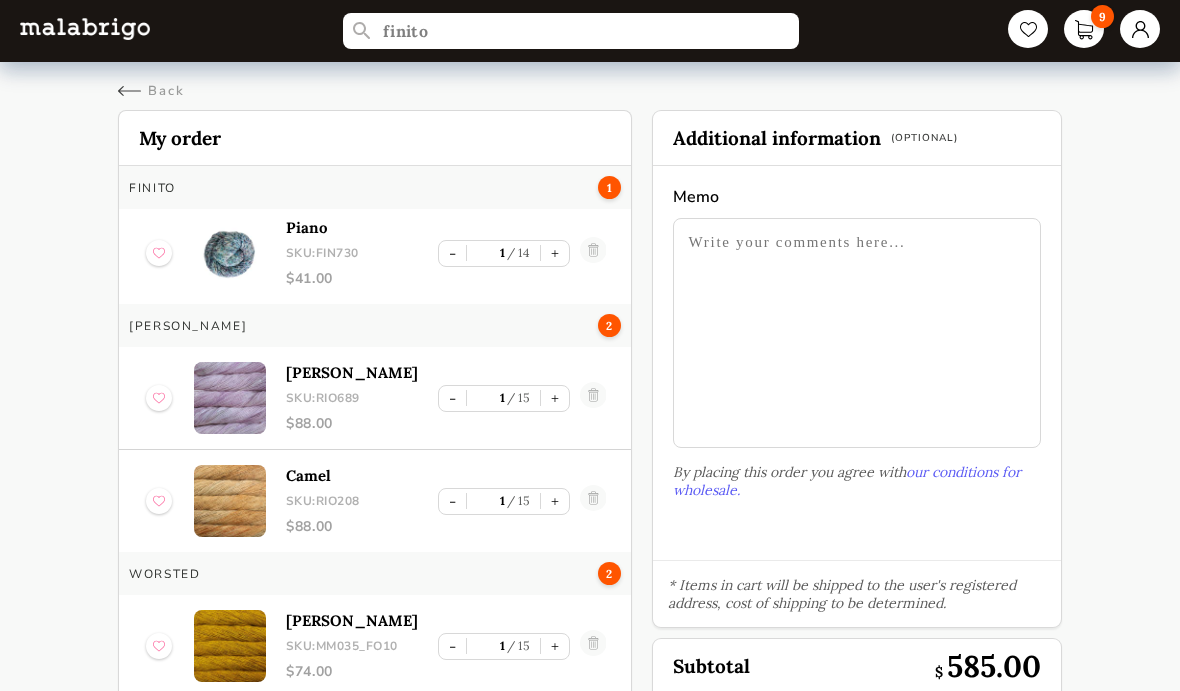 scroll, scrollTop: 460, scrollLeft: 0, axis: vertical 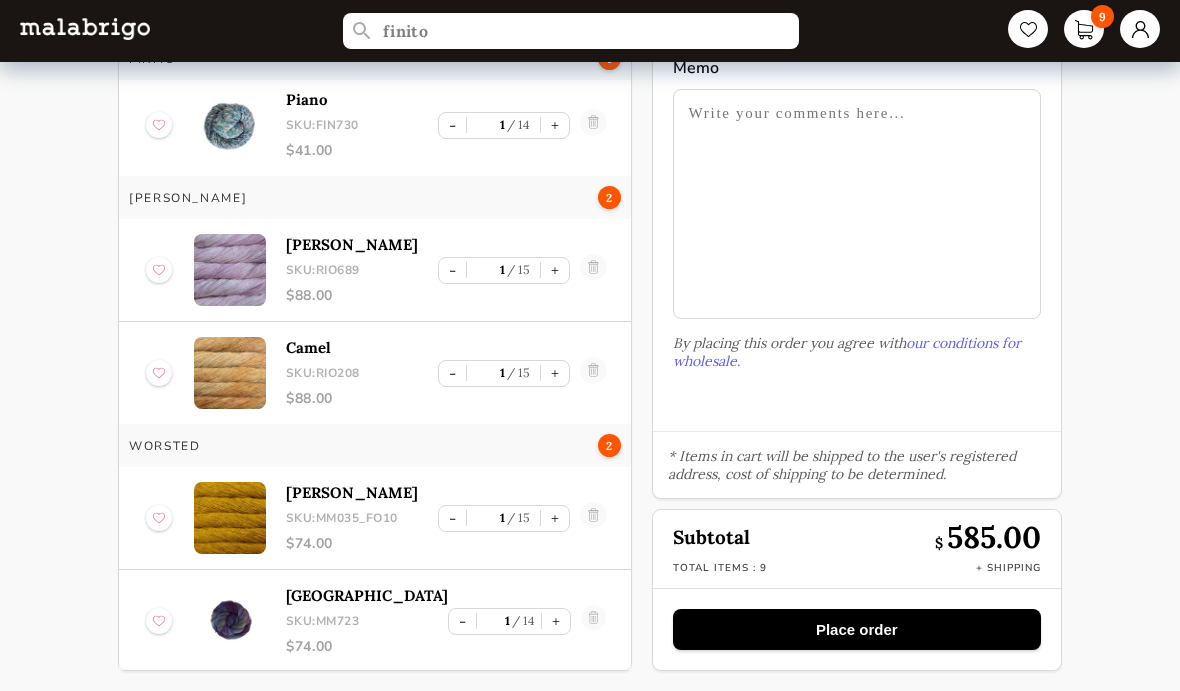 click on "Place order" at bounding box center [857, 629] 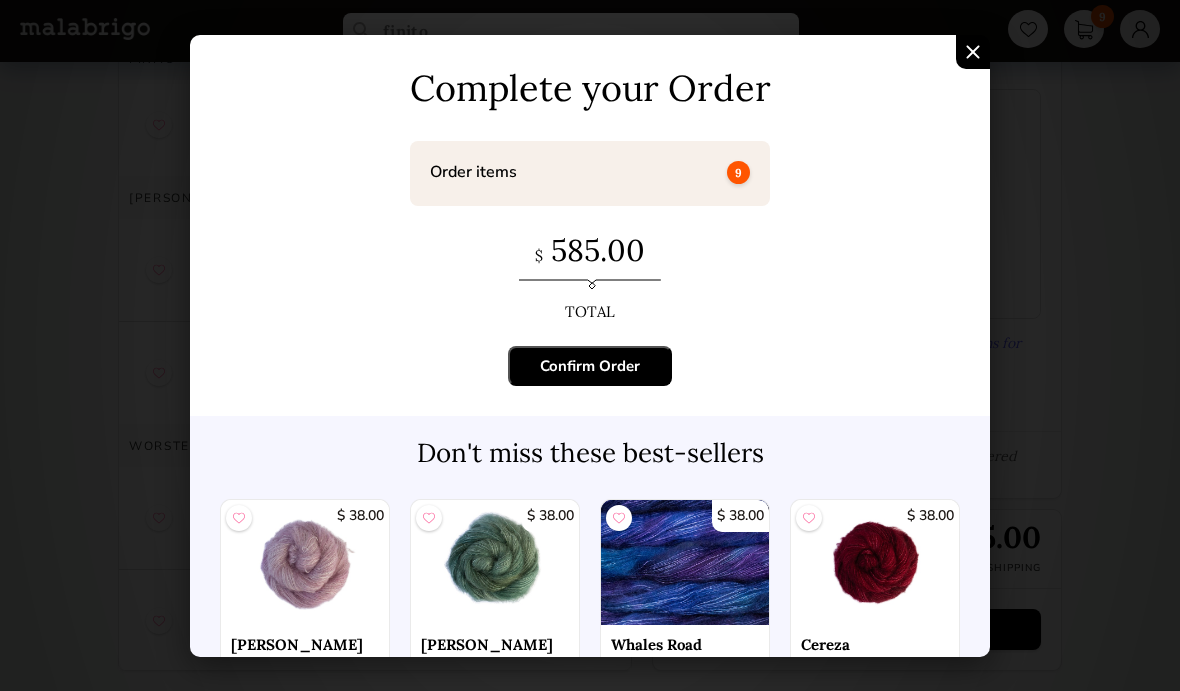 click on "Confirm Order" at bounding box center (590, 366) 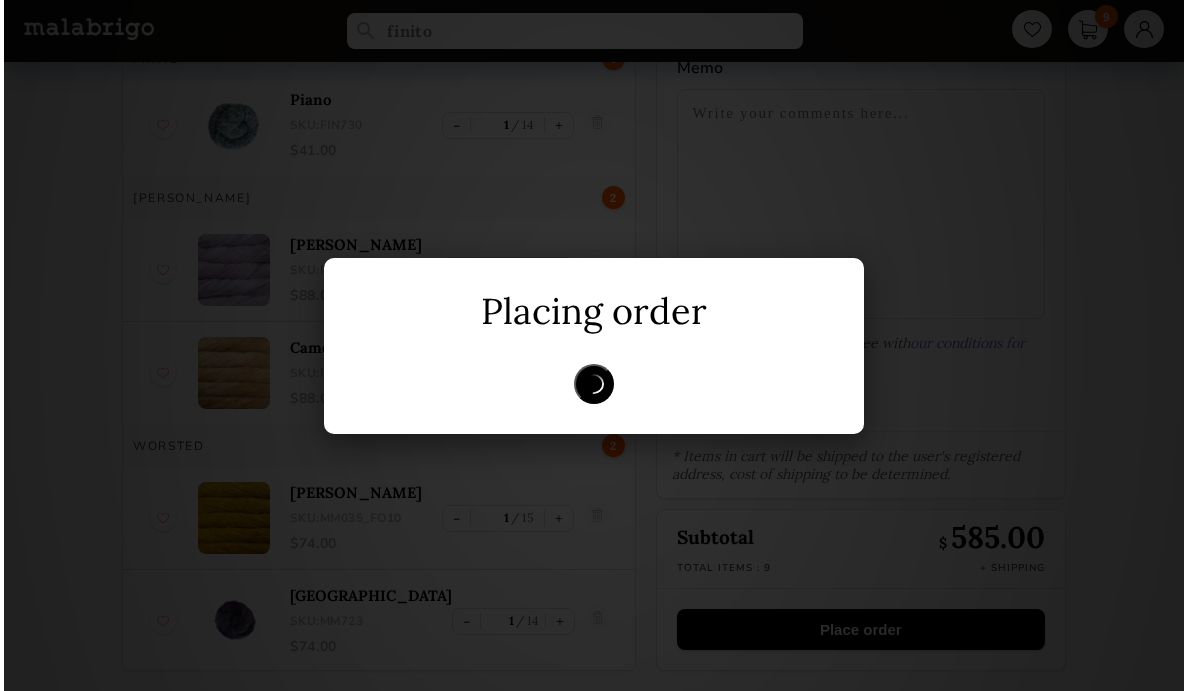 scroll, scrollTop: 0, scrollLeft: 0, axis: both 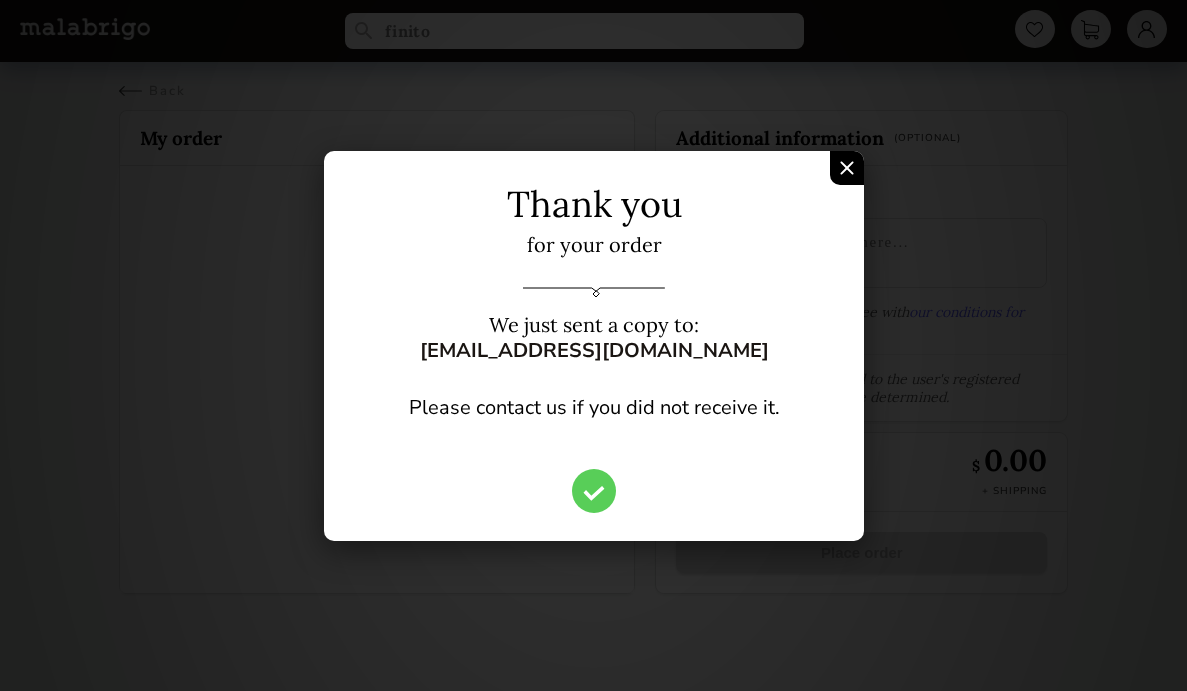 click at bounding box center [847, 168] 